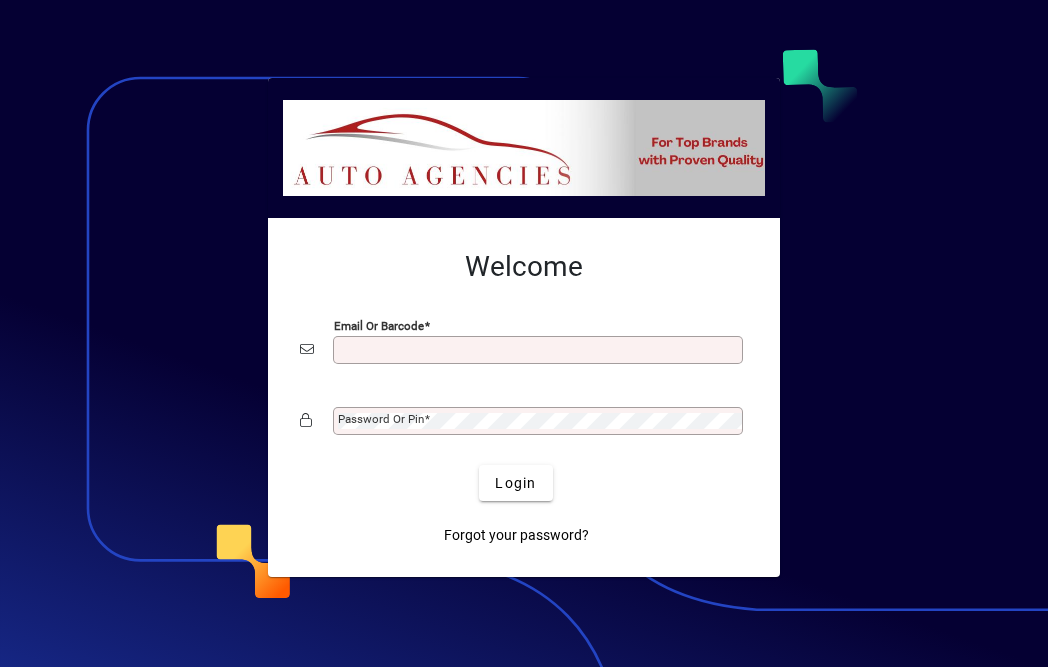 scroll, scrollTop: 0, scrollLeft: 0, axis: both 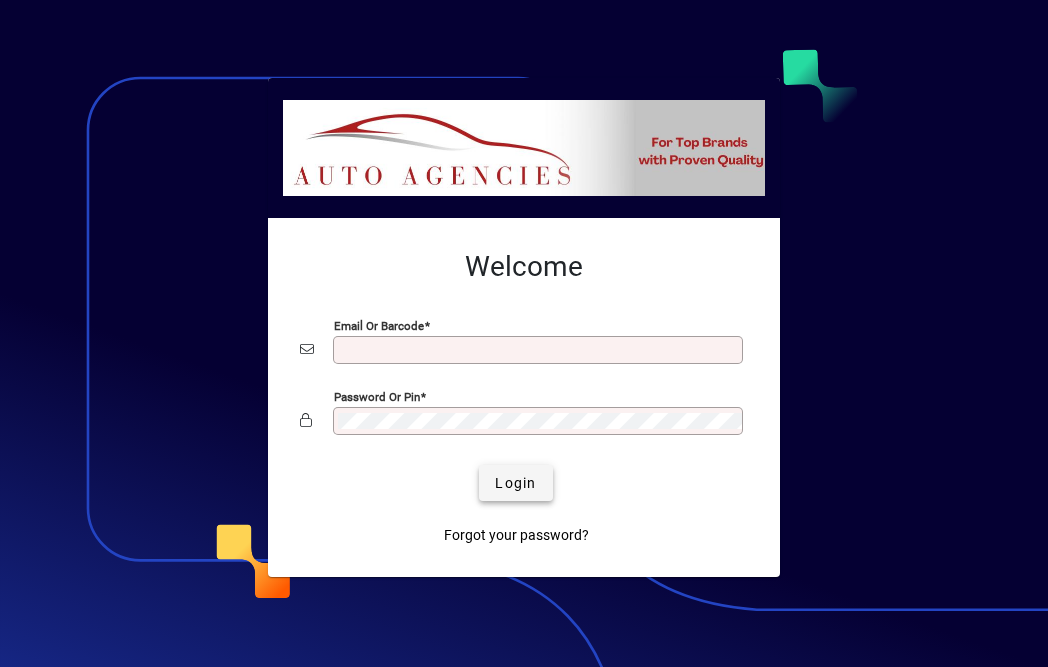 type on "**********" 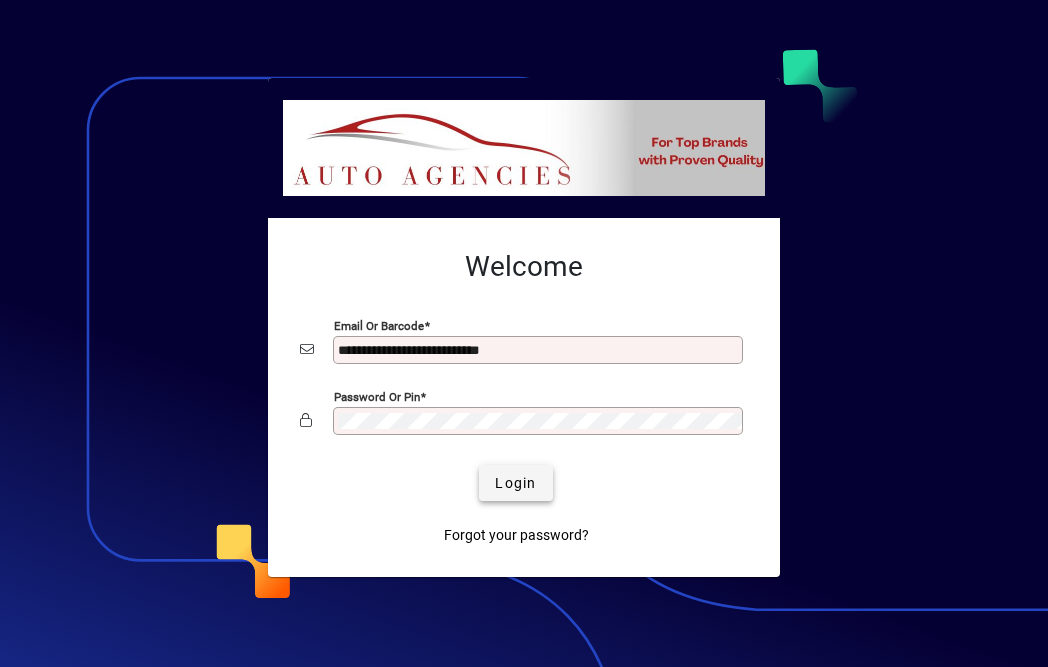 click on "Login" 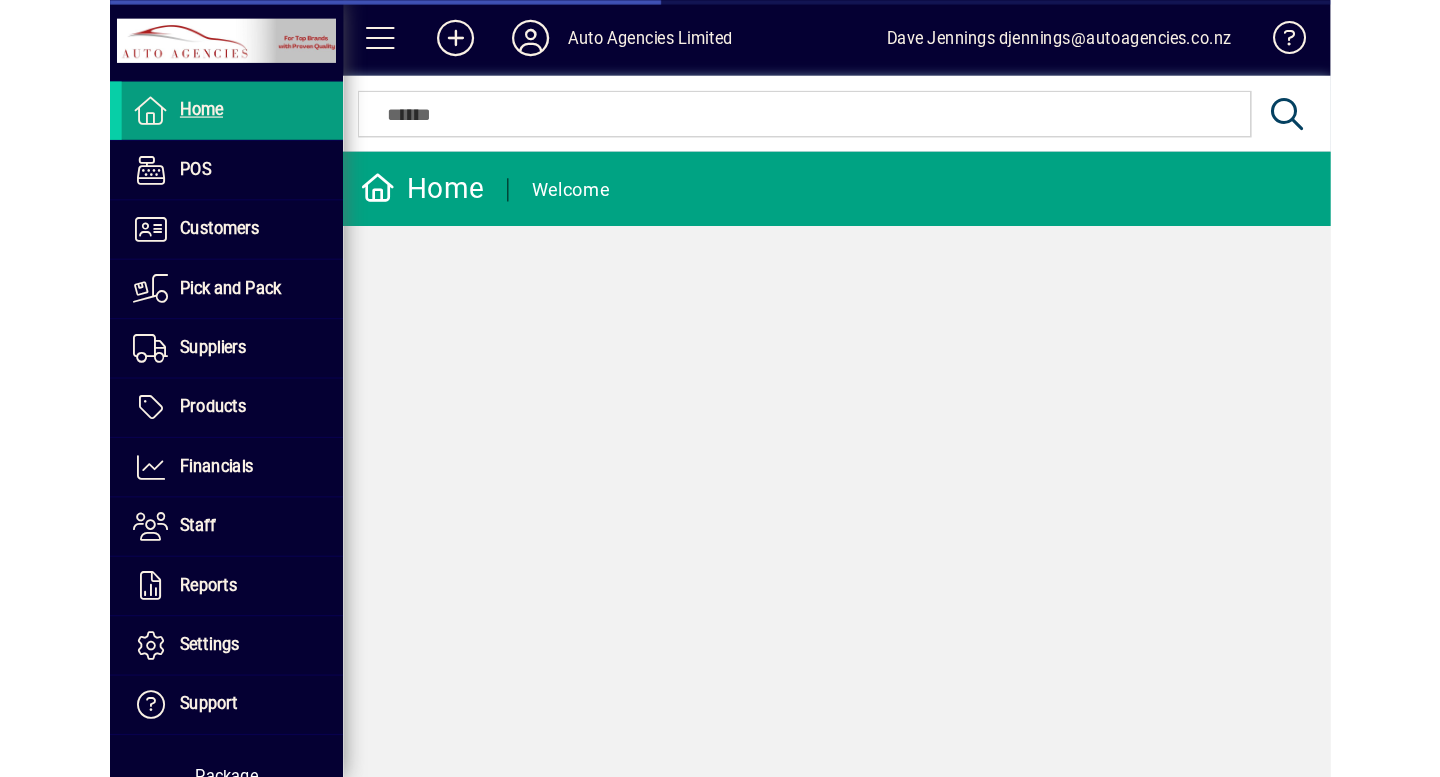 scroll, scrollTop: 0, scrollLeft: 0, axis: both 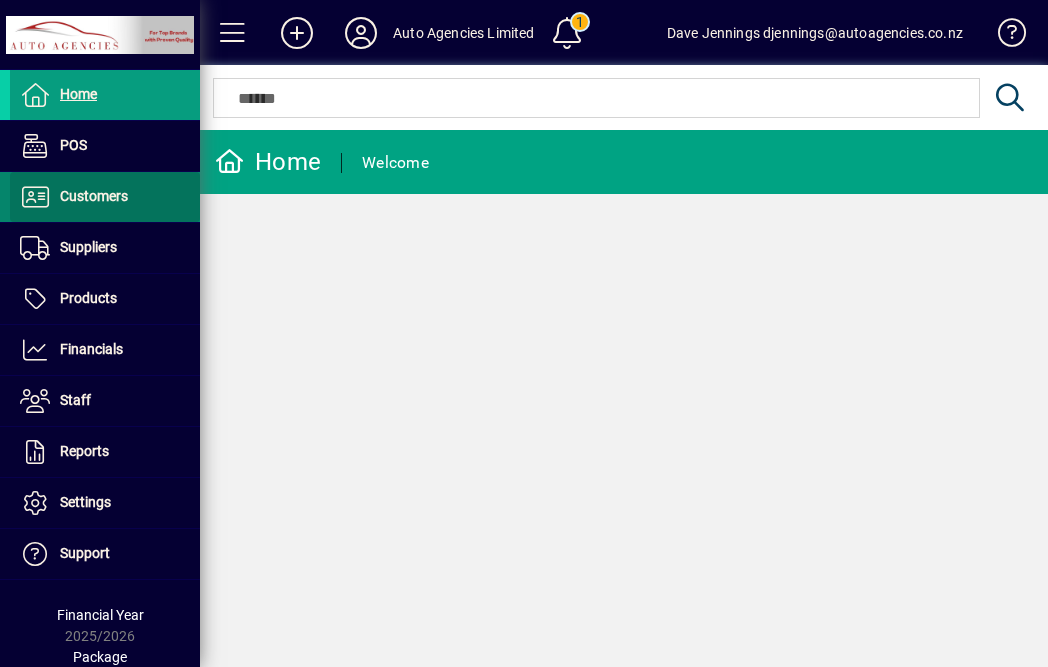 click on "Customers" at bounding box center [69, 197] 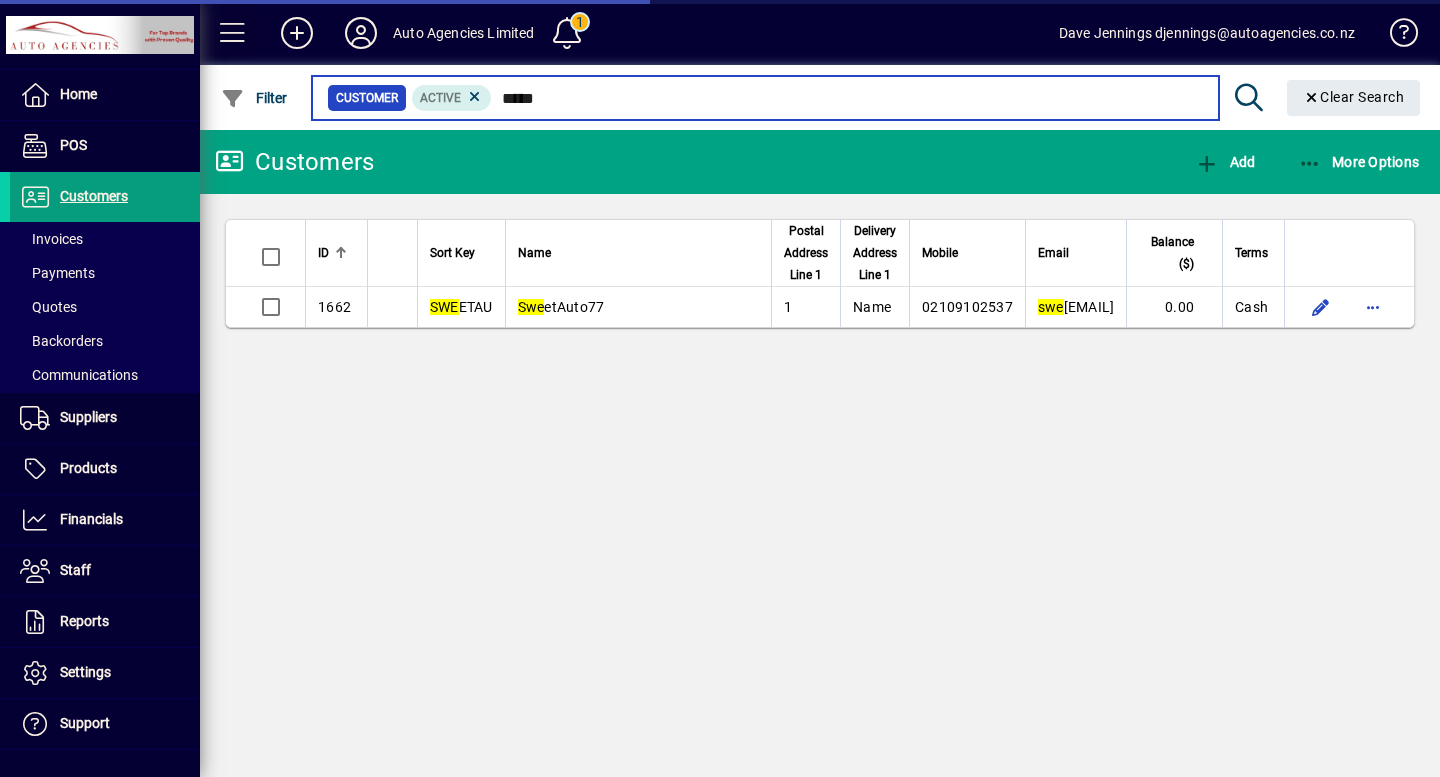 type on "*****" 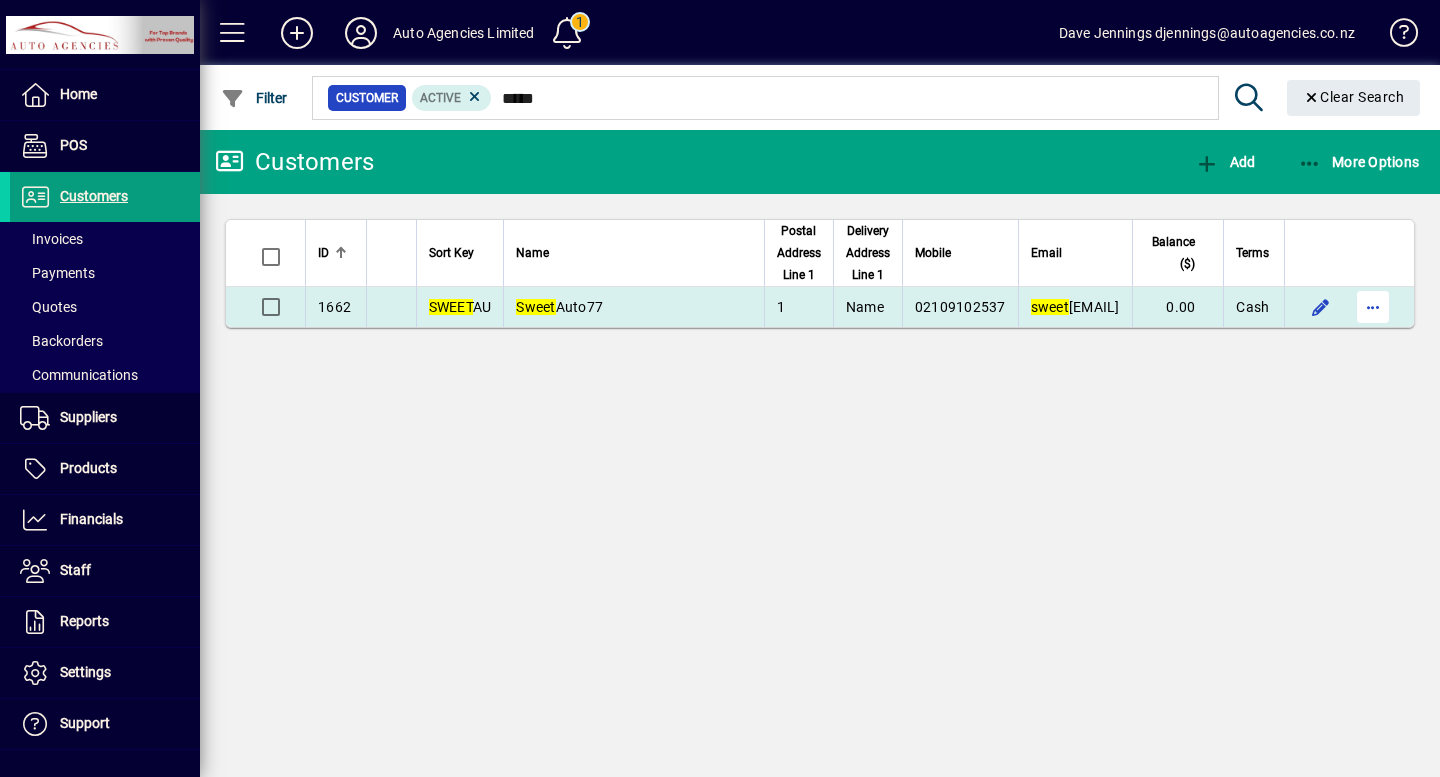 click at bounding box center (1373, 307) 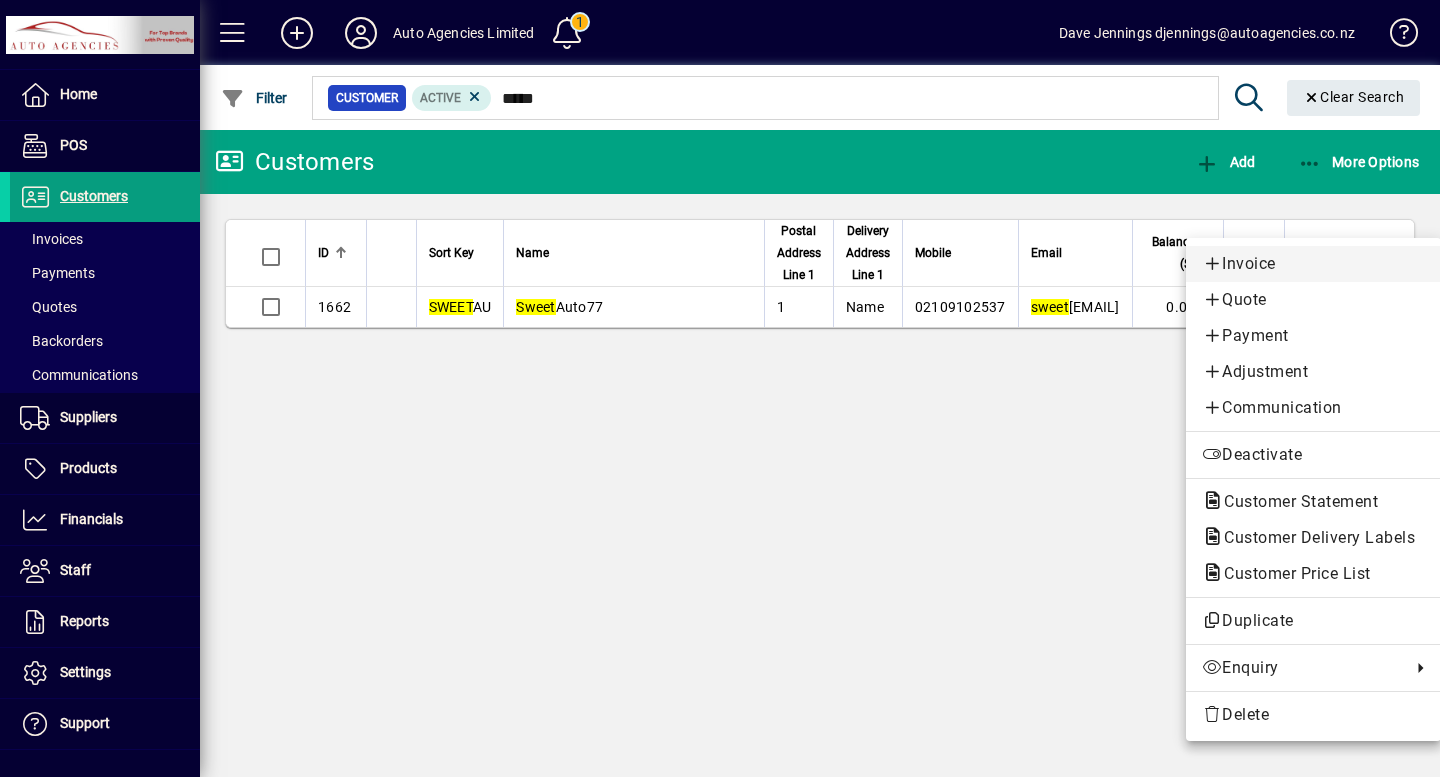 click on "Invoice" at bounding box center [1313, 264] 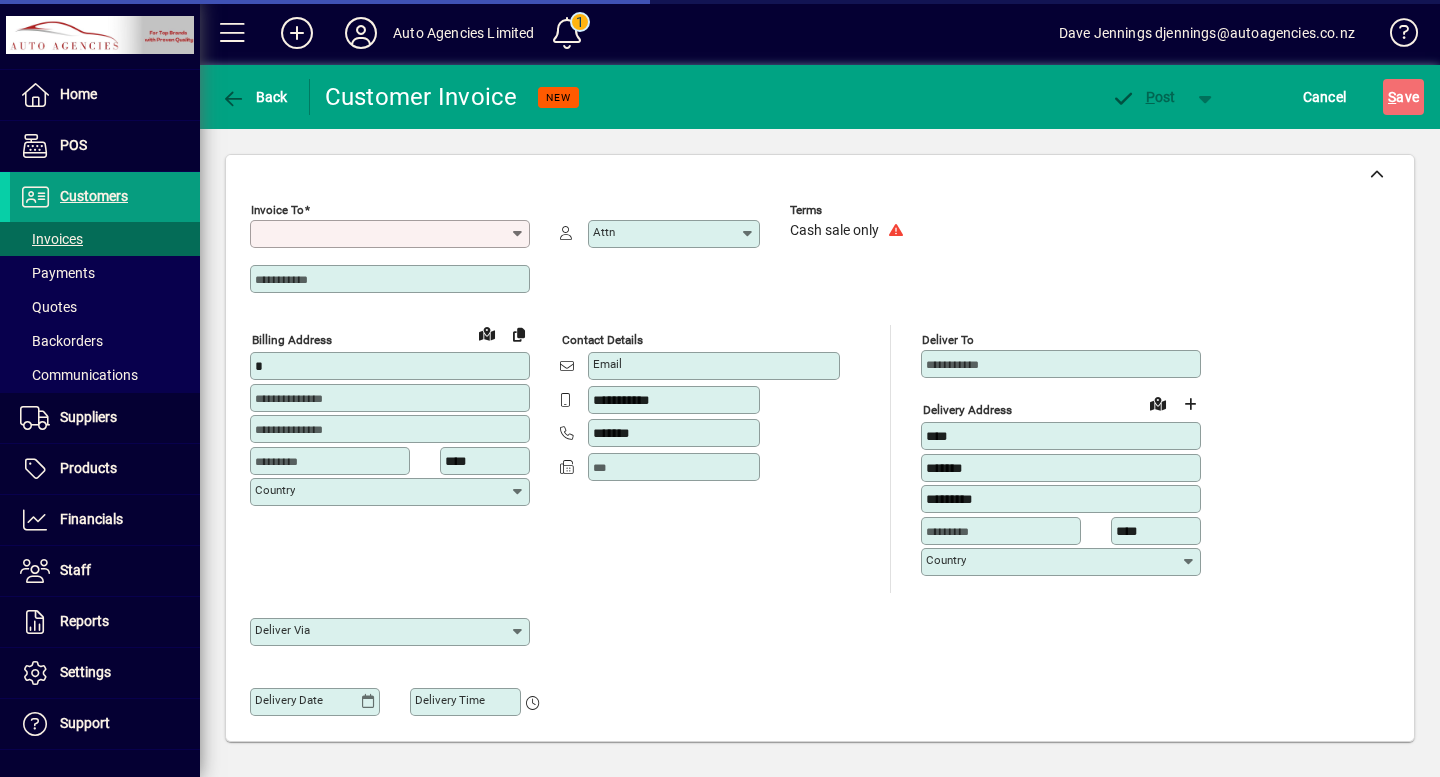 type on "**********" 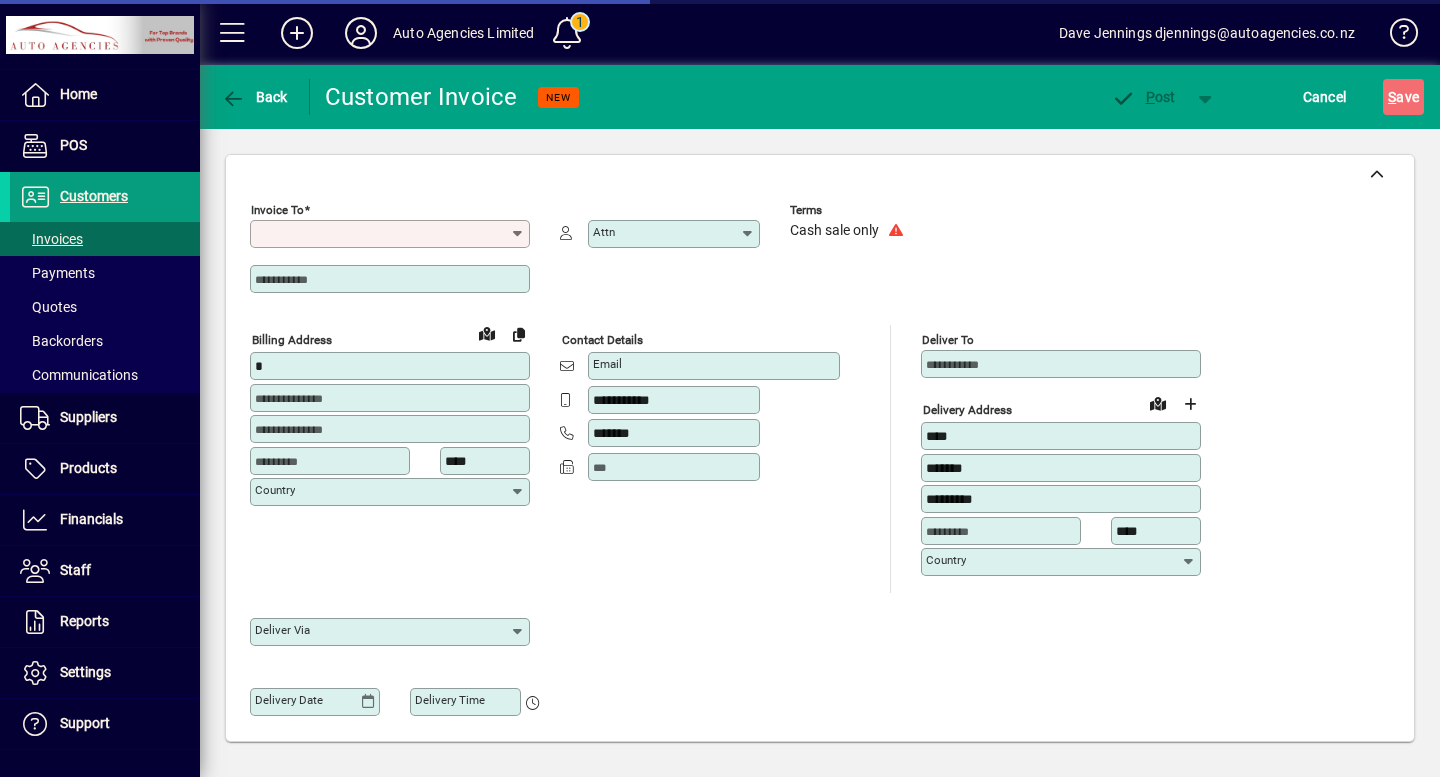 type on "**********" 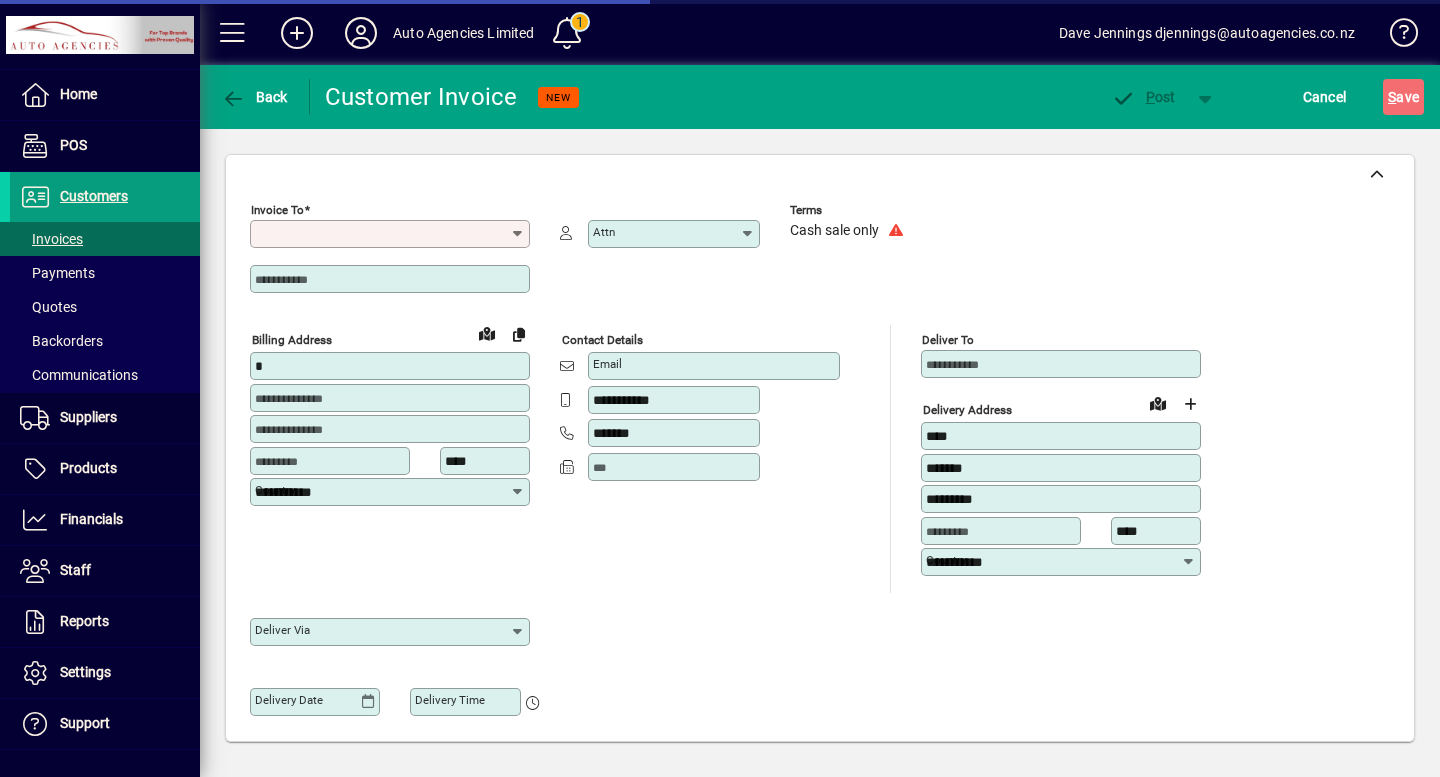 type on "**********" 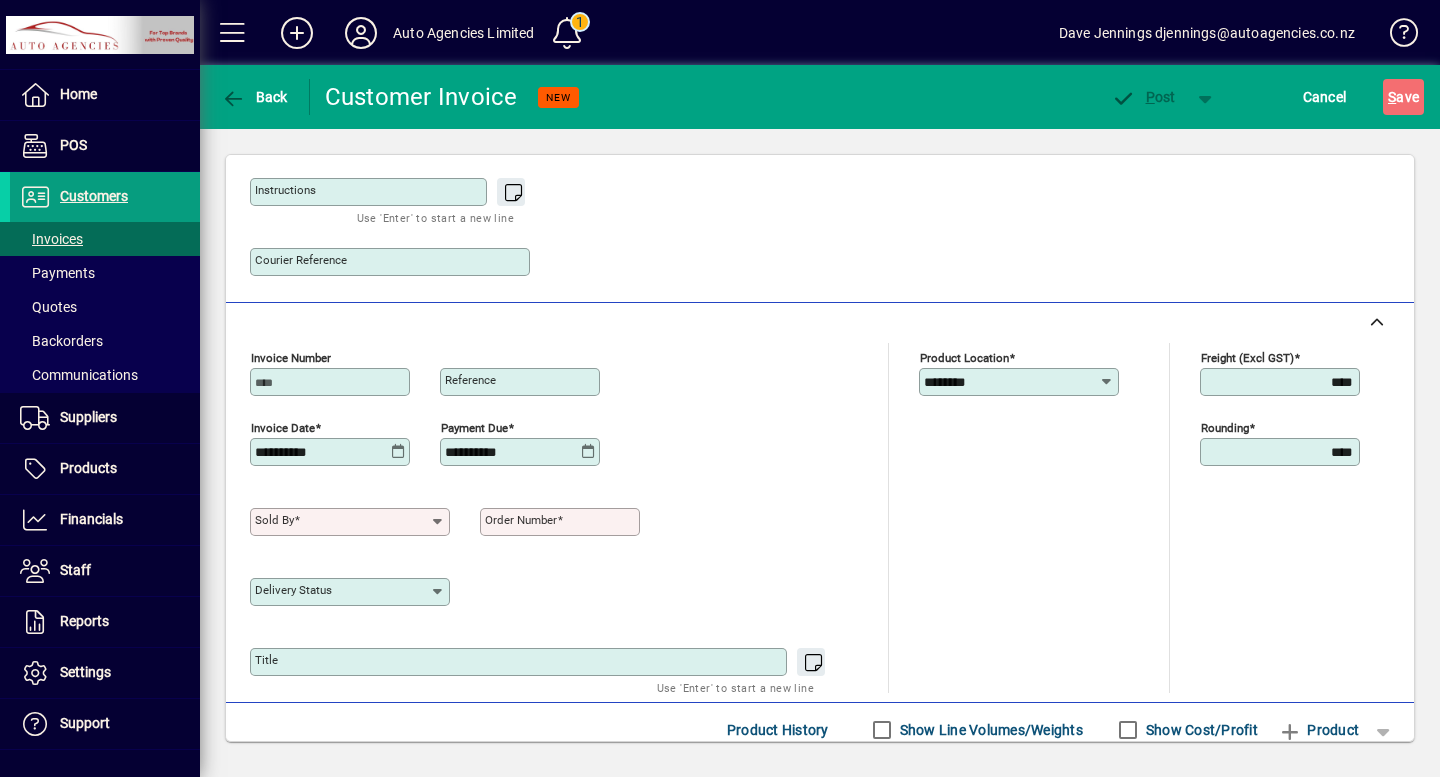 scroll, scrollTop: 579, scrollLeft: 0, axis: vertical 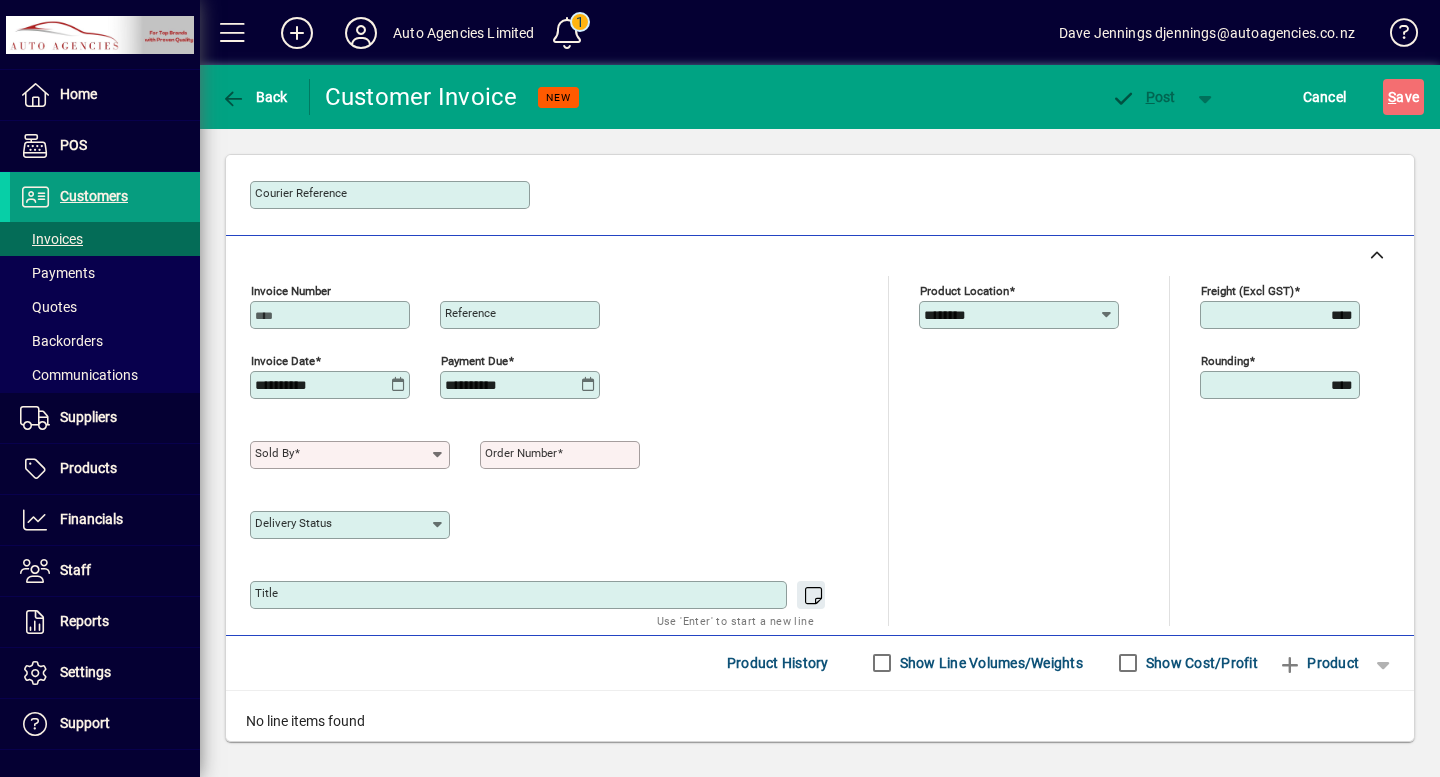 click 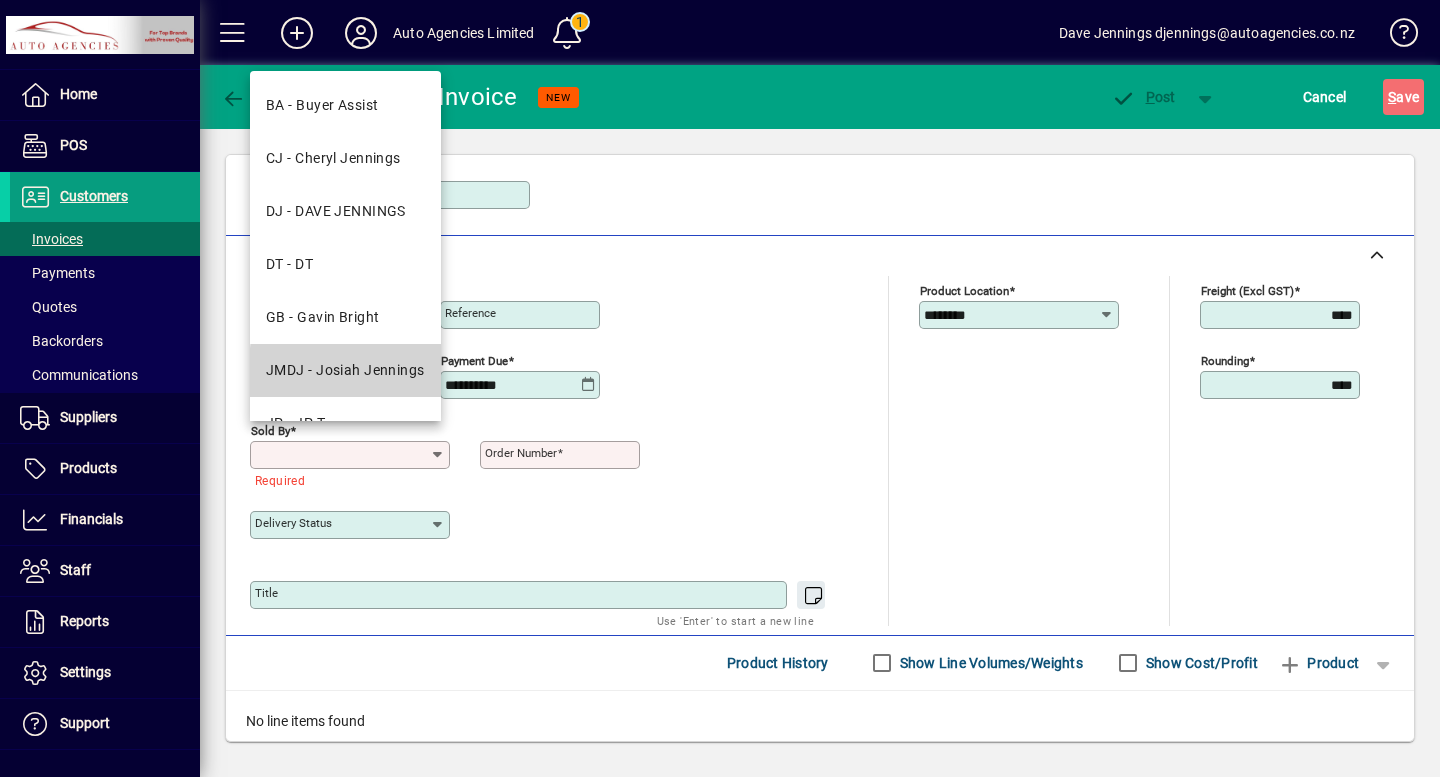 click on "JMDJ - Josiah Jennings" at bounding box center [345, 370] 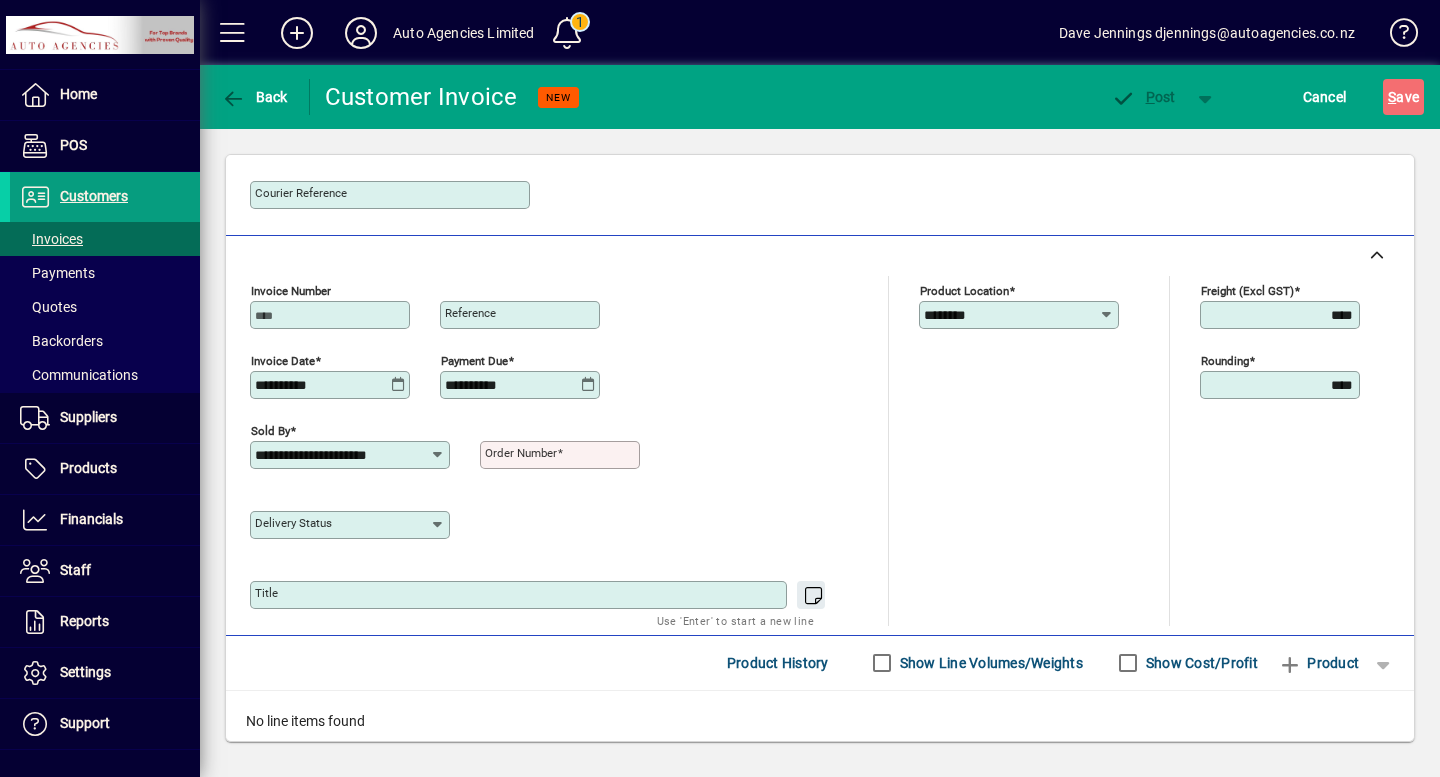 click on "Order number" 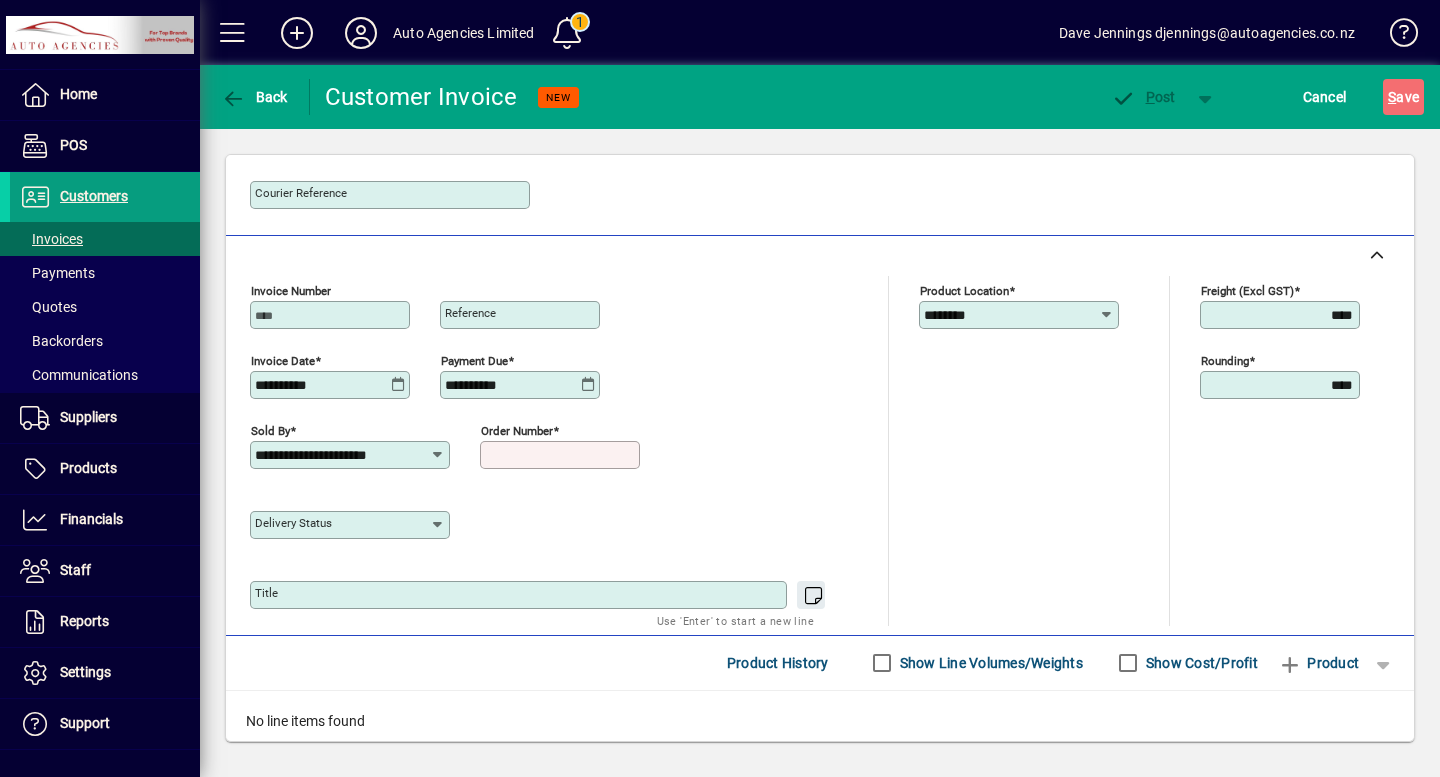 paste on "**********" 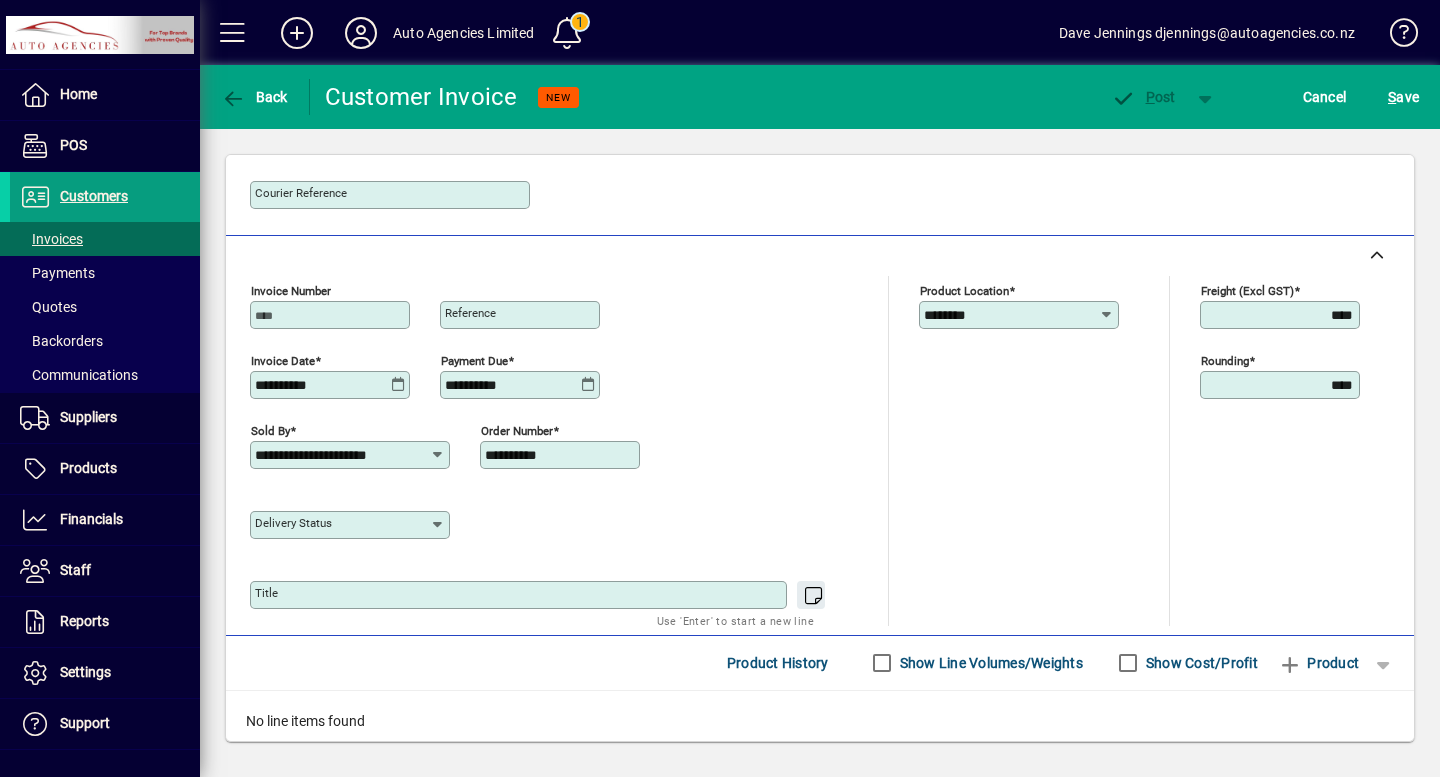 scroll, scrollTop: 769, scrollLeft: 0, axis: vertical 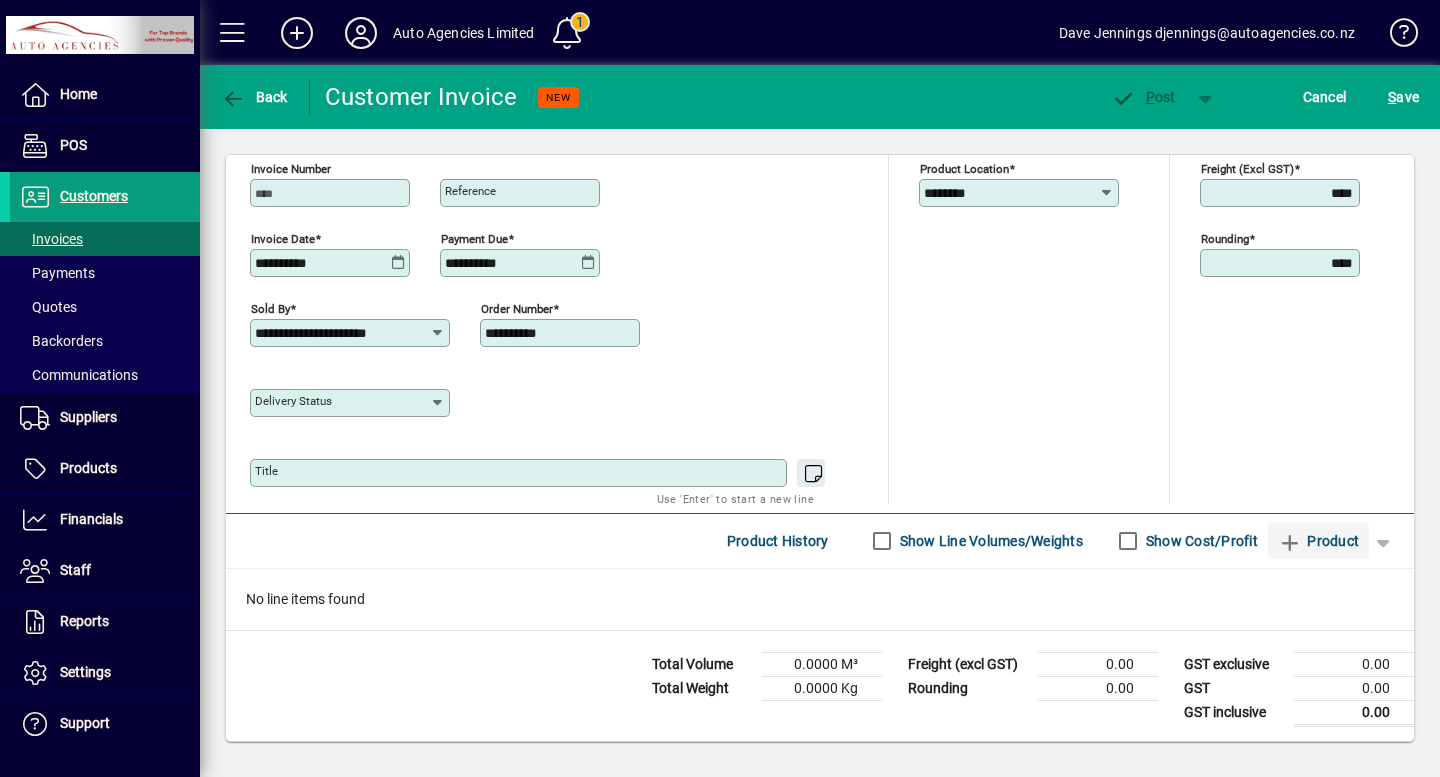 type on "**********" 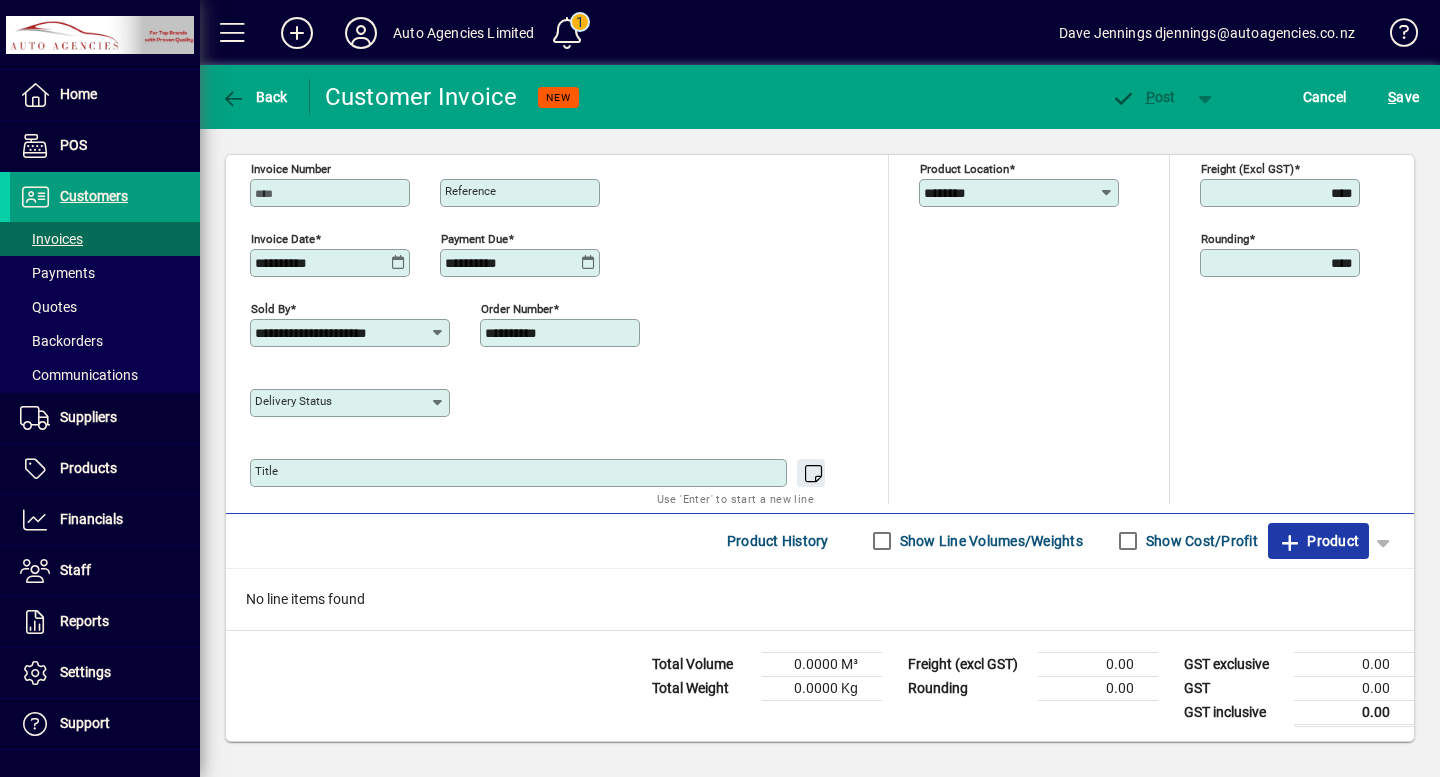click on "Product" 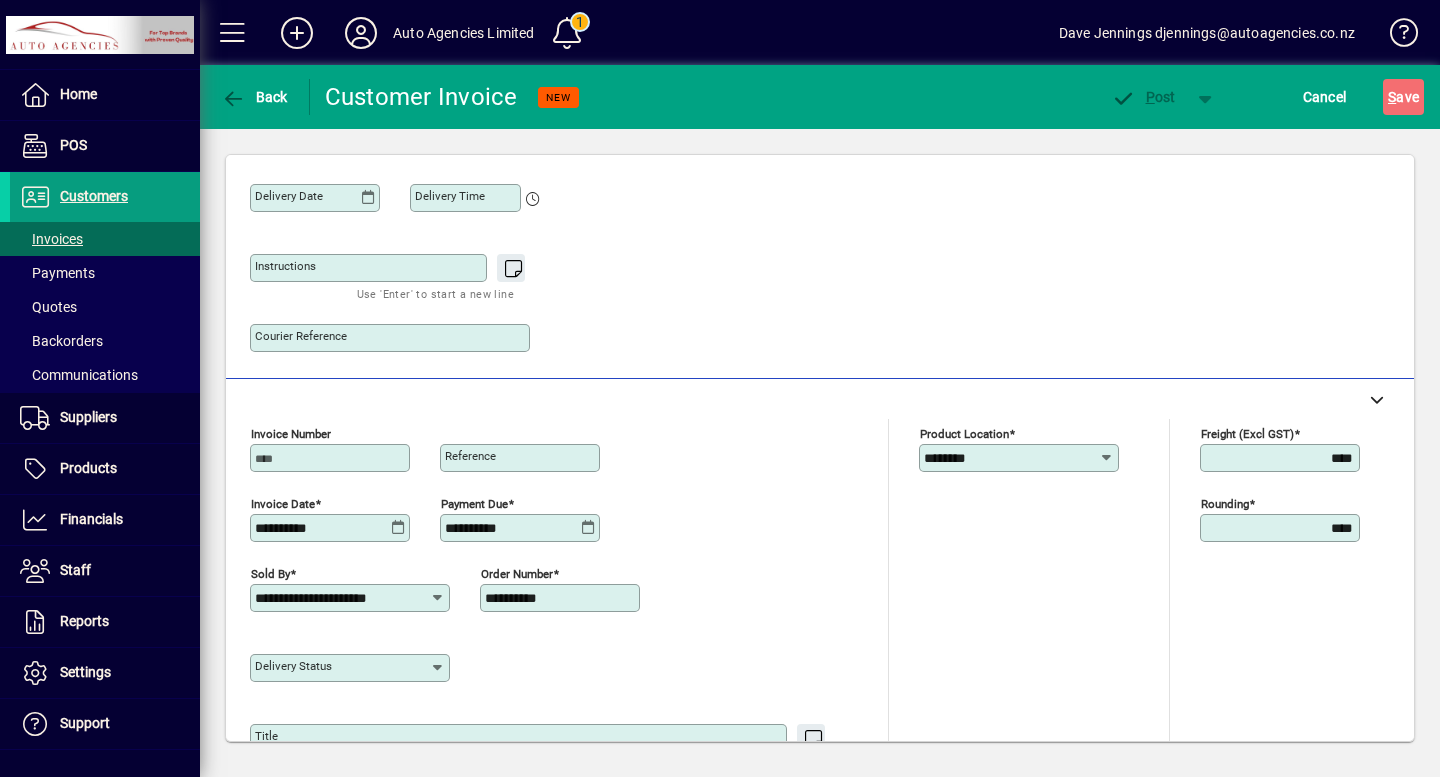 scroll, scrollTop: 51, scrollLeft: 0, axis: vertical 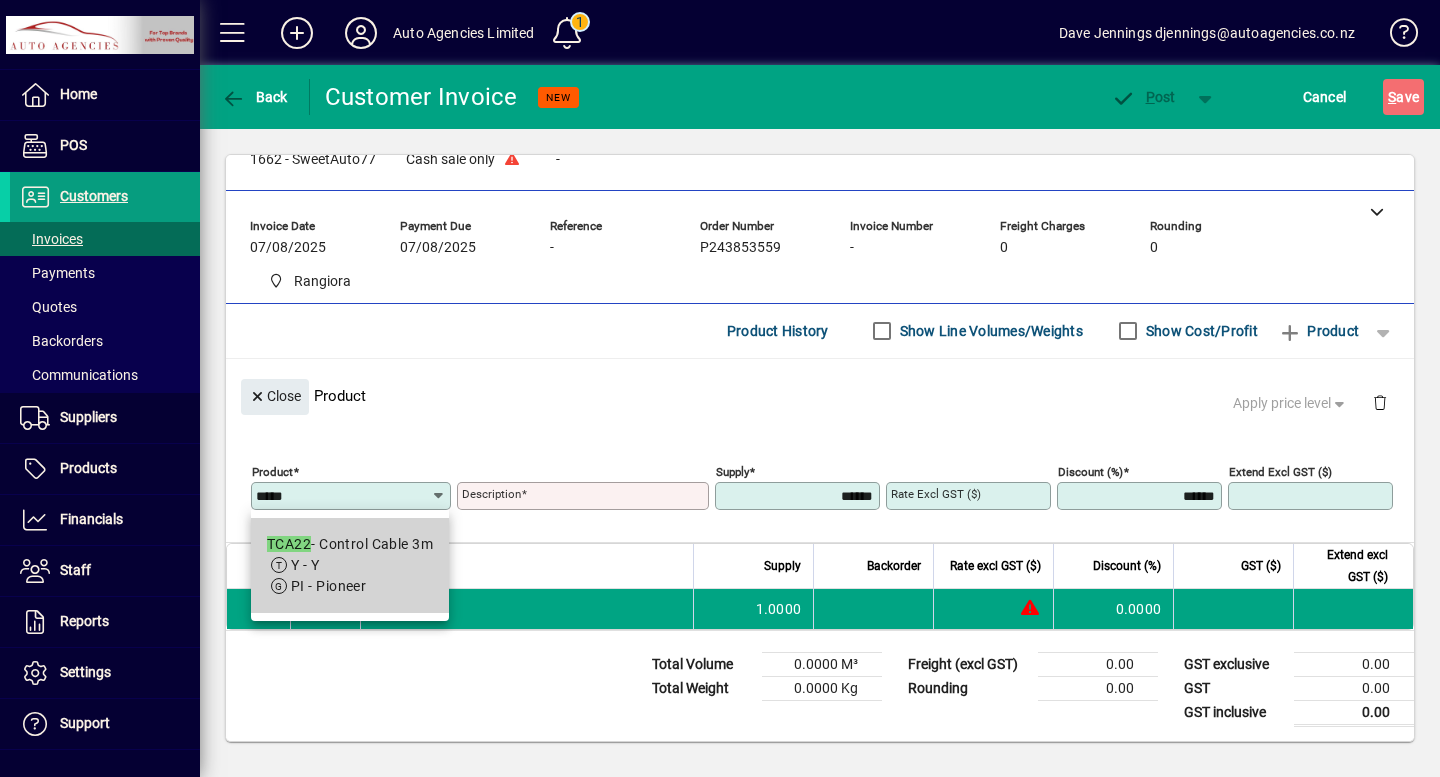 click on "PI - Pioneer" at bounding box center [350, 586] 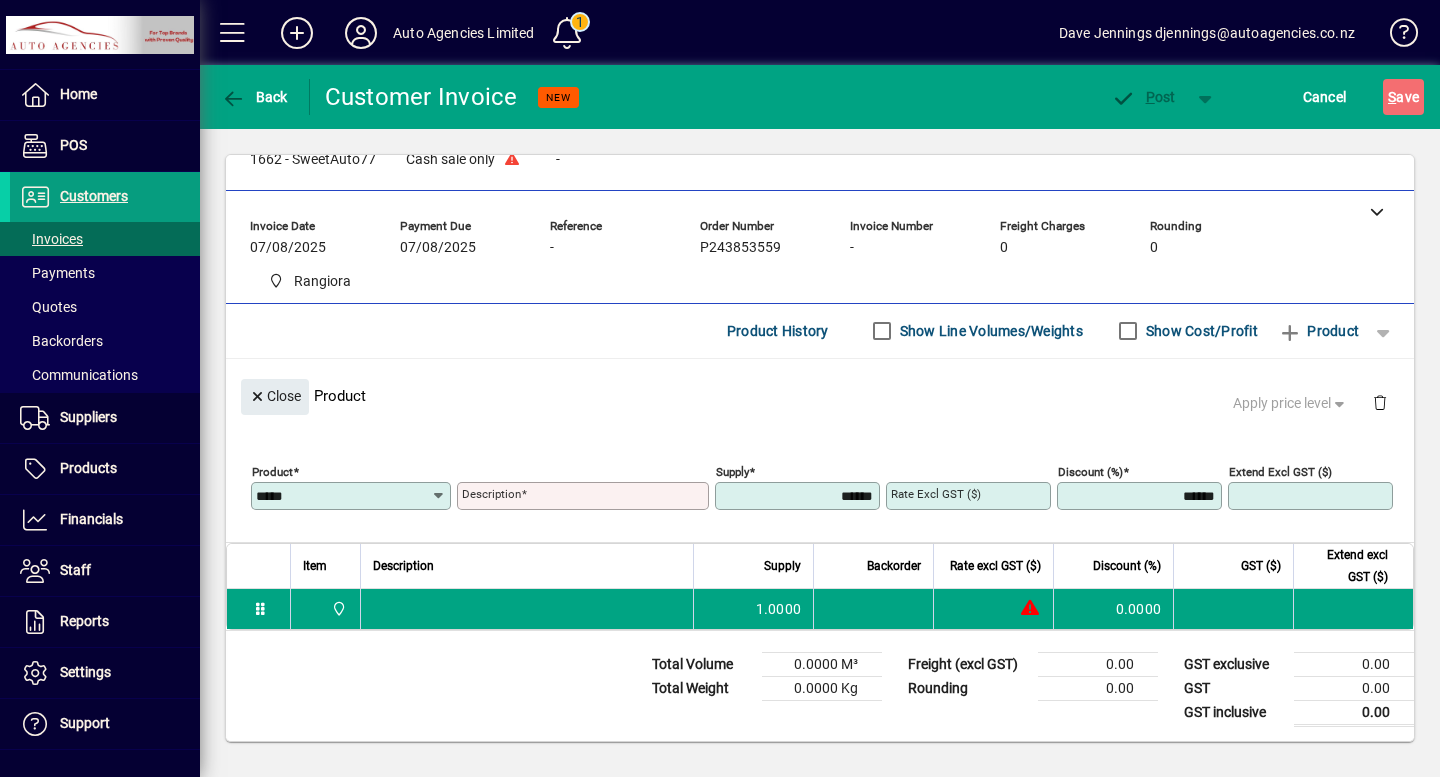 type on "**********" 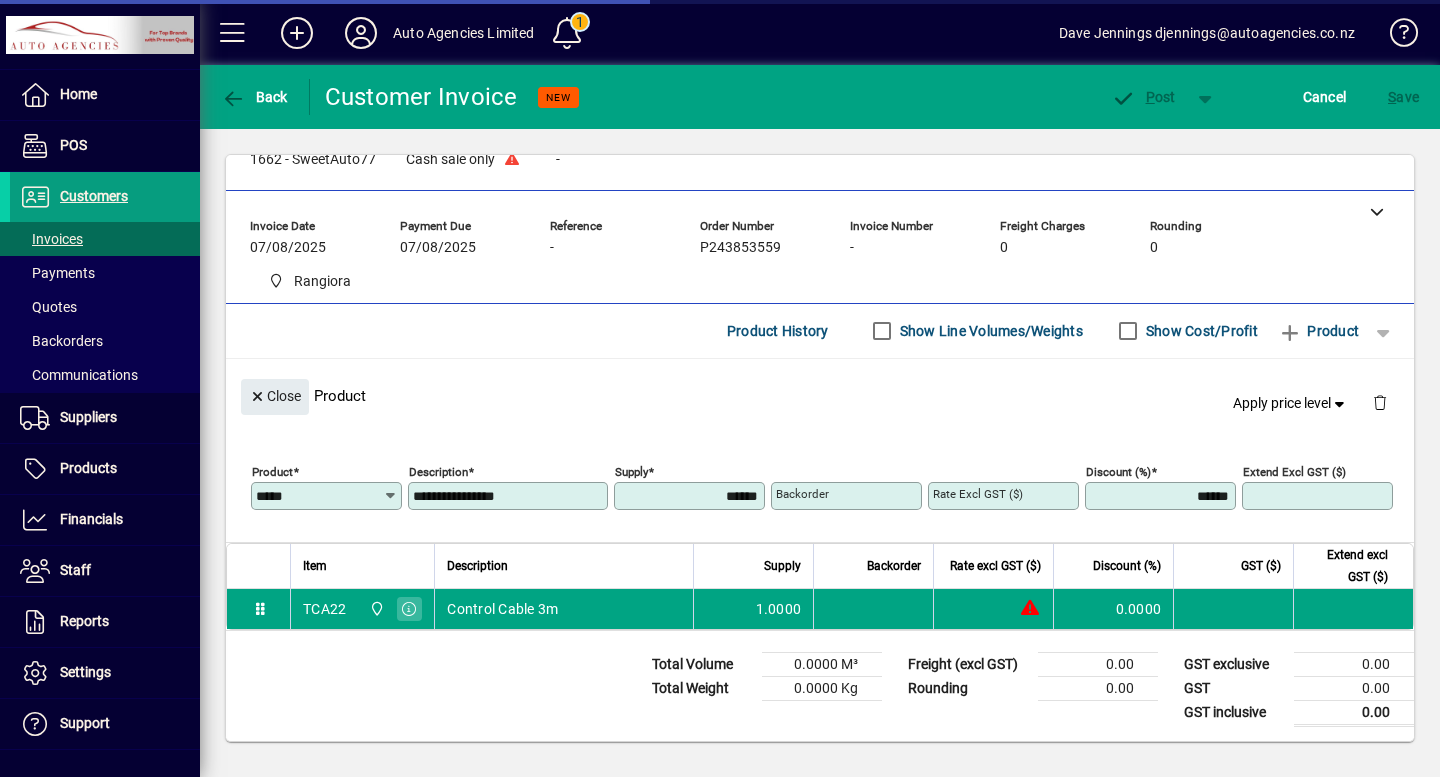 type on "*******" 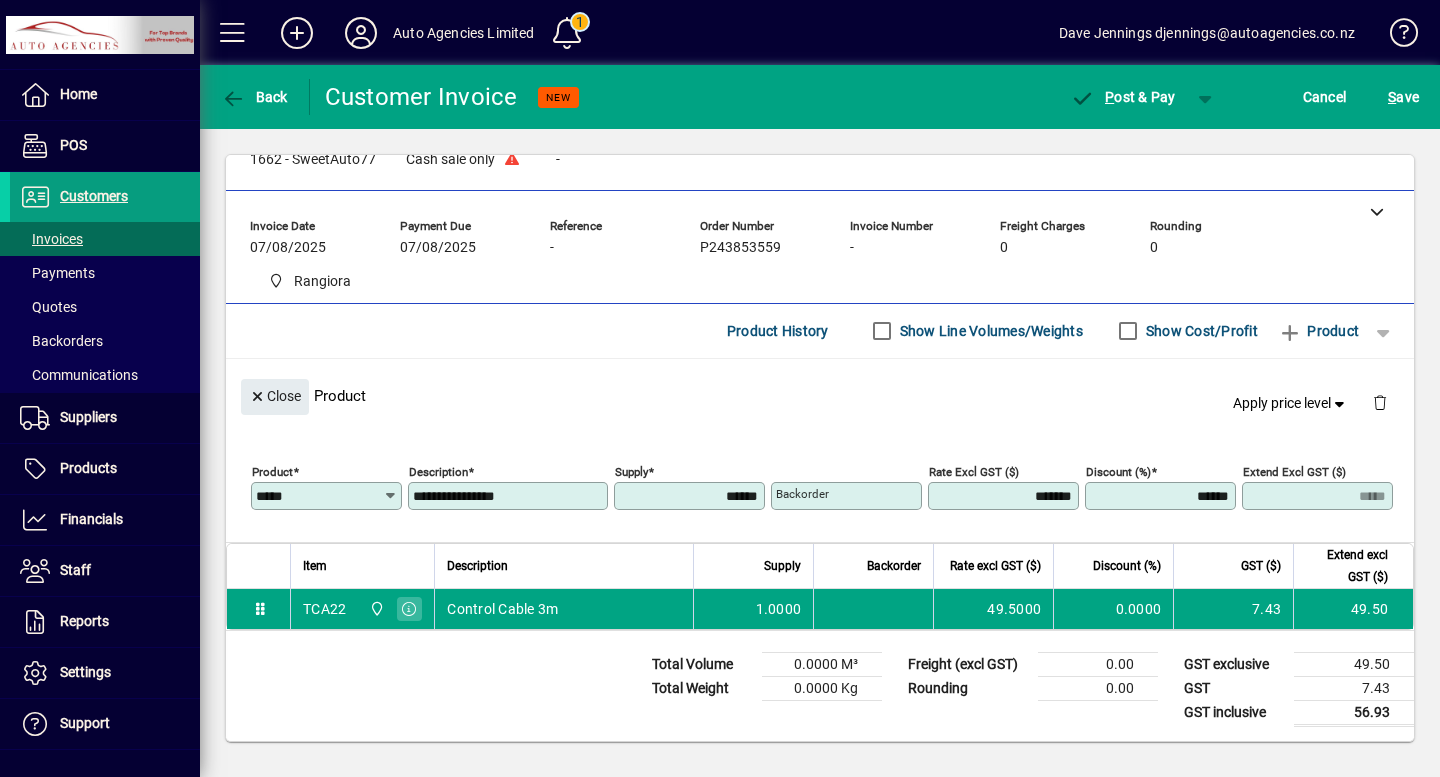 click on "*******" at bounding box center [1005, 496] 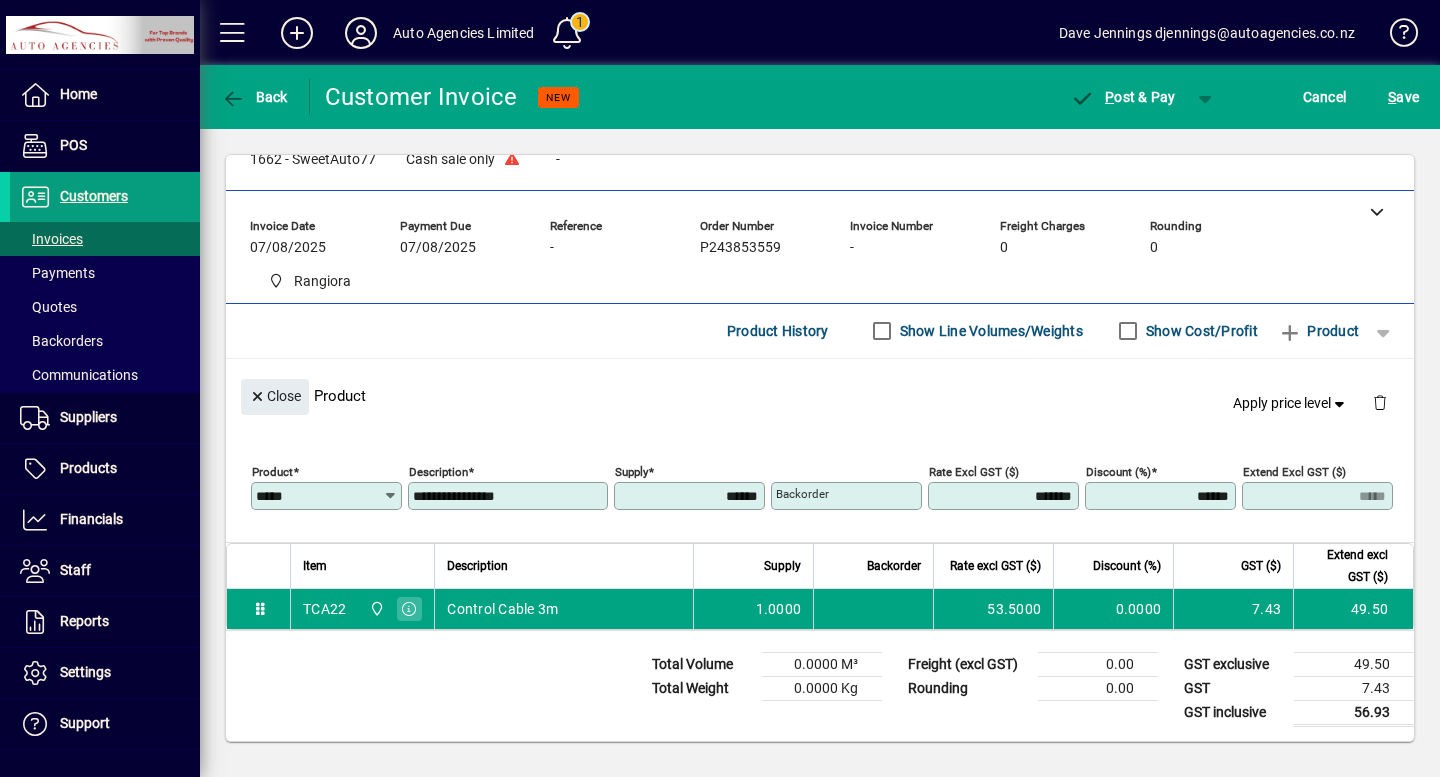 type on "*******" 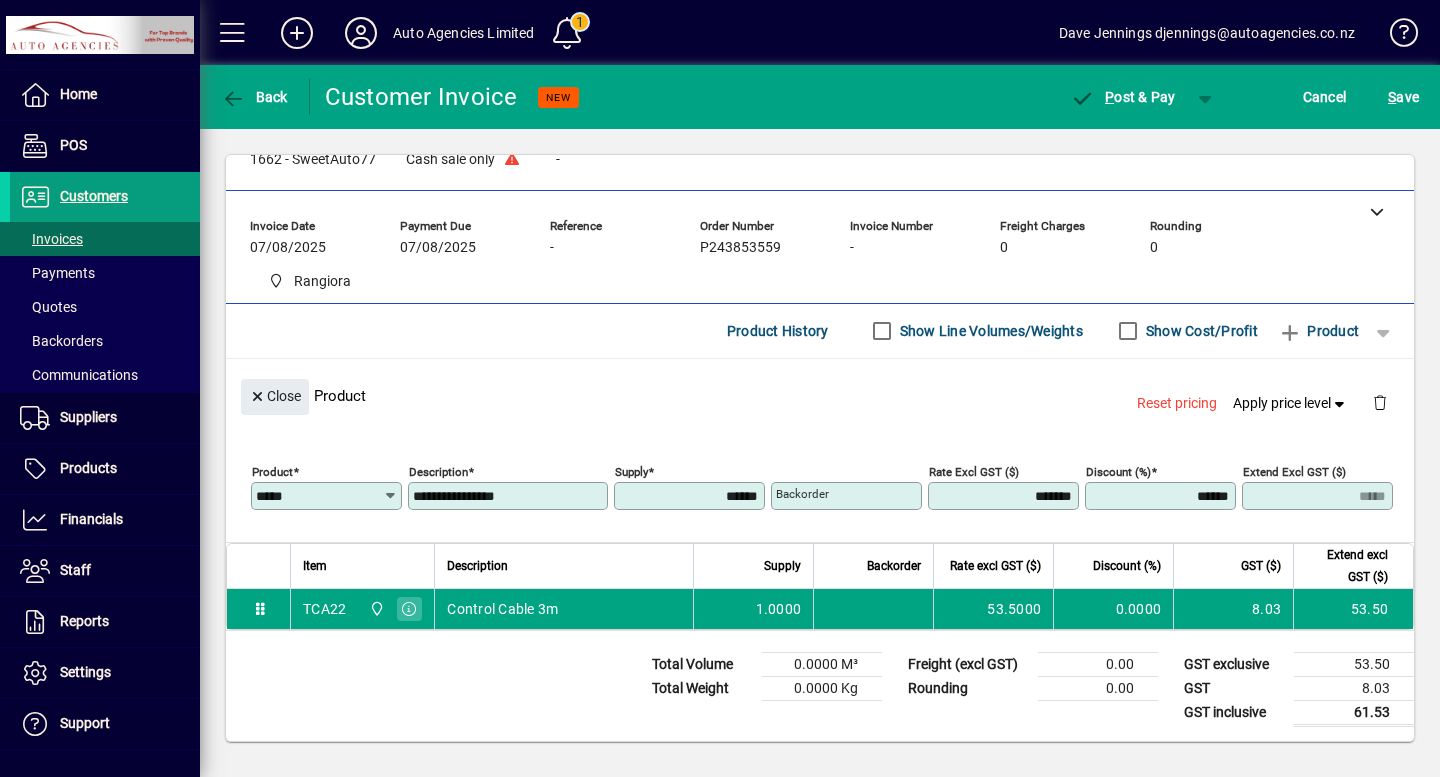 click on "*******" at bounding box center [1005, 496] 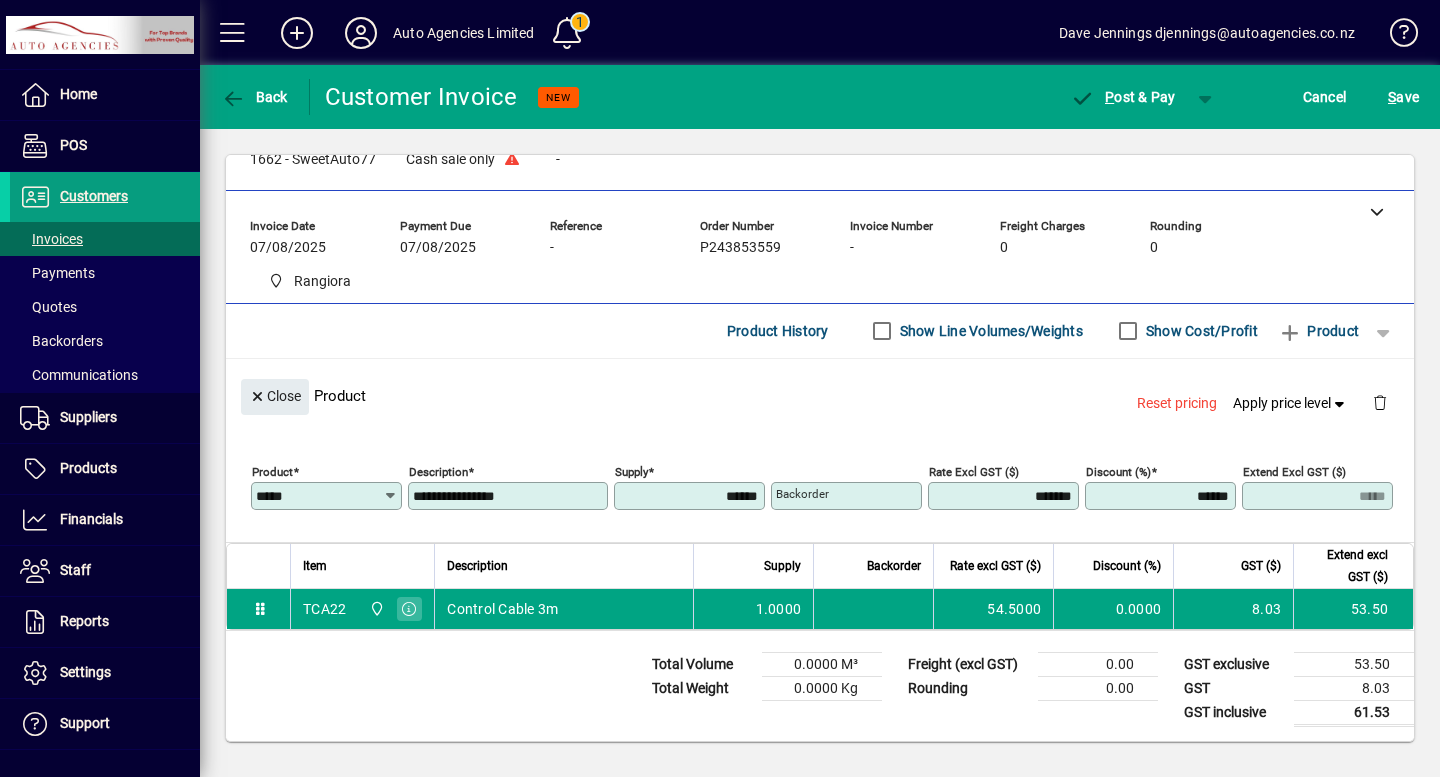 type on "*******" 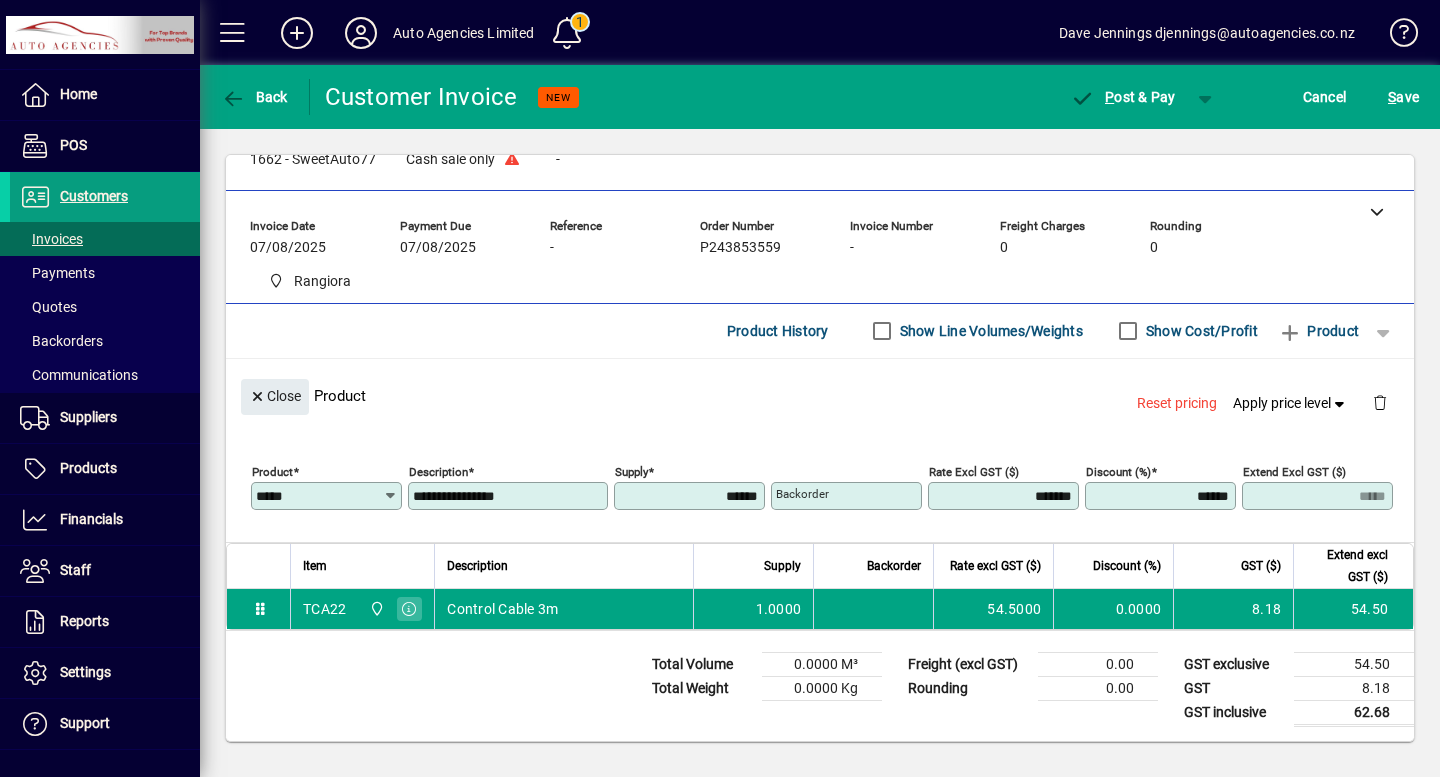 click on "*******" at bounding box center (1005, 496) 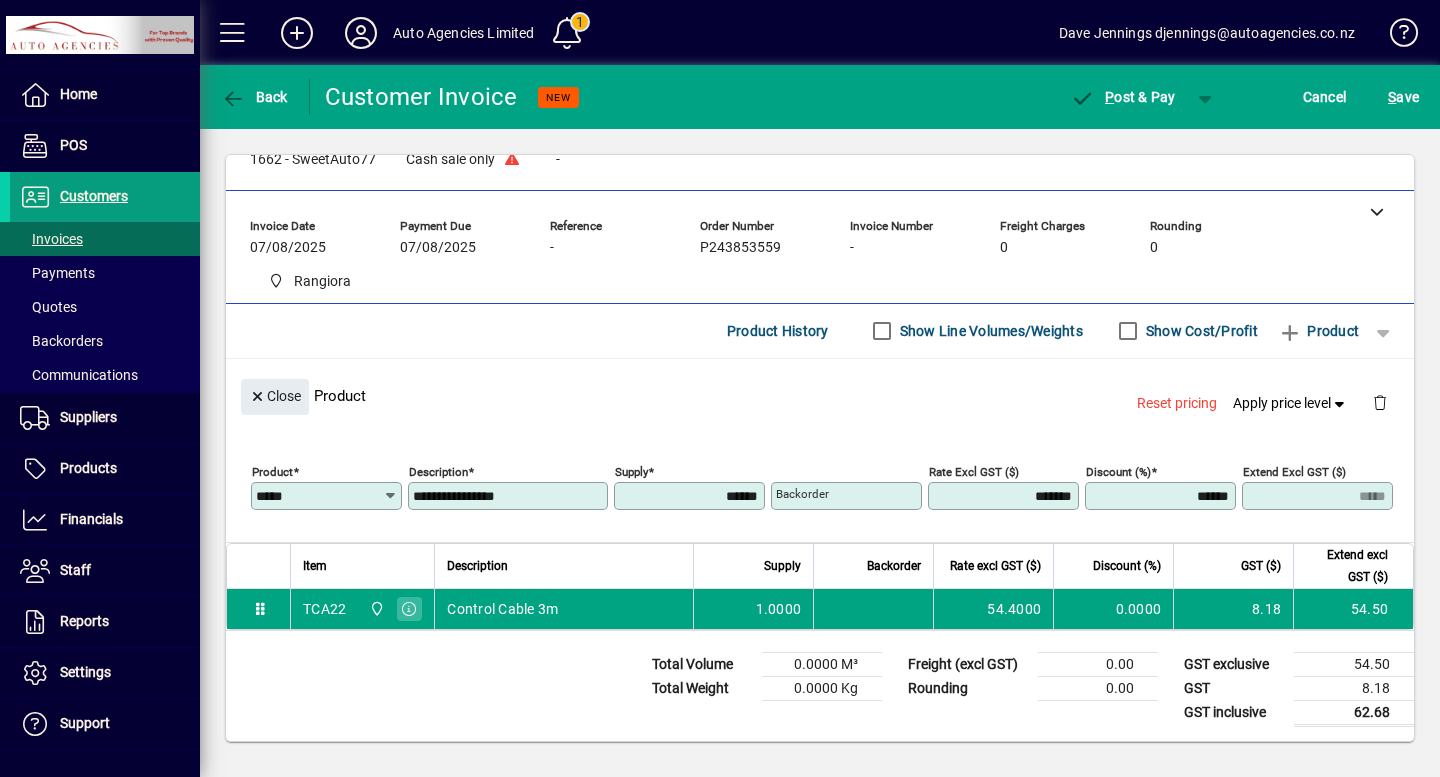 type on "*******" 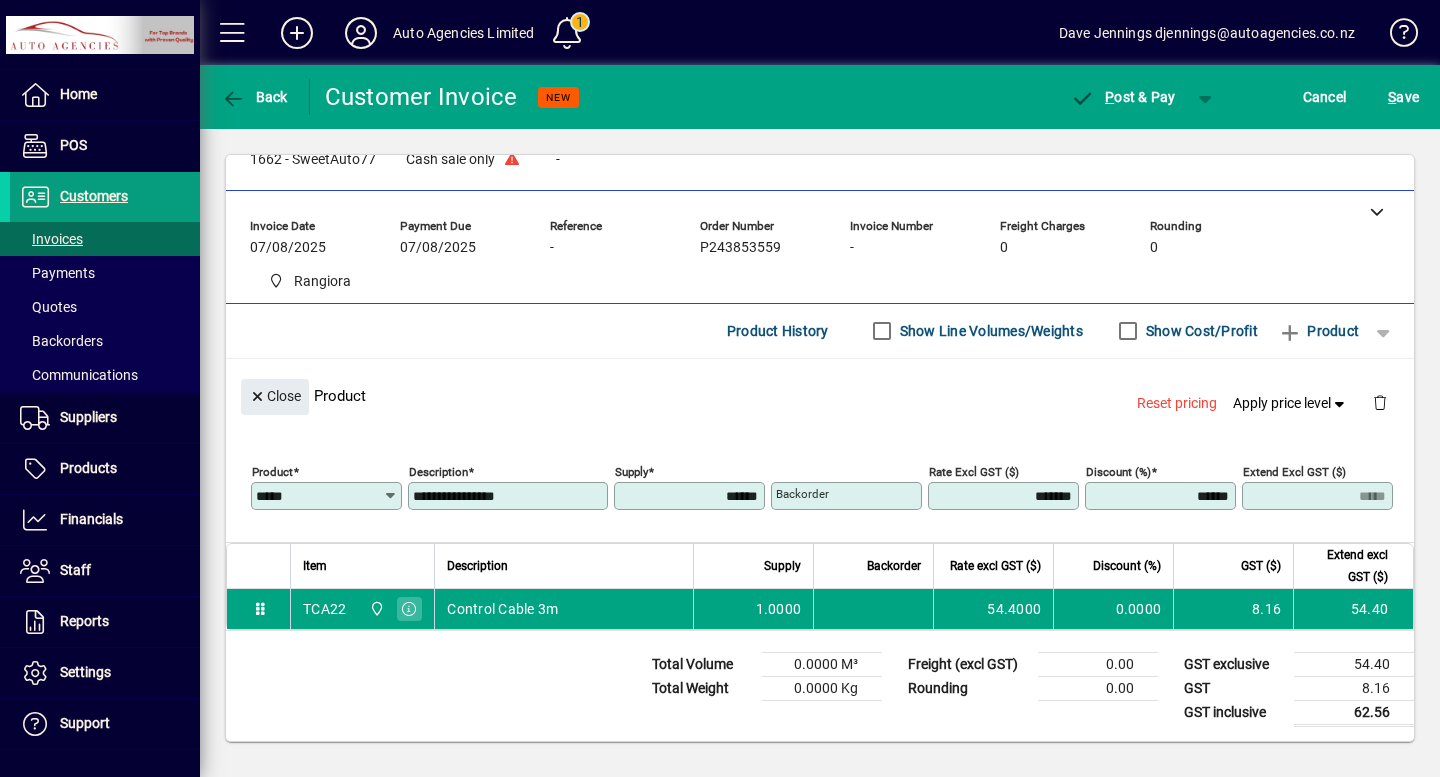 click on "*******" at bounding box center (1005, 496) 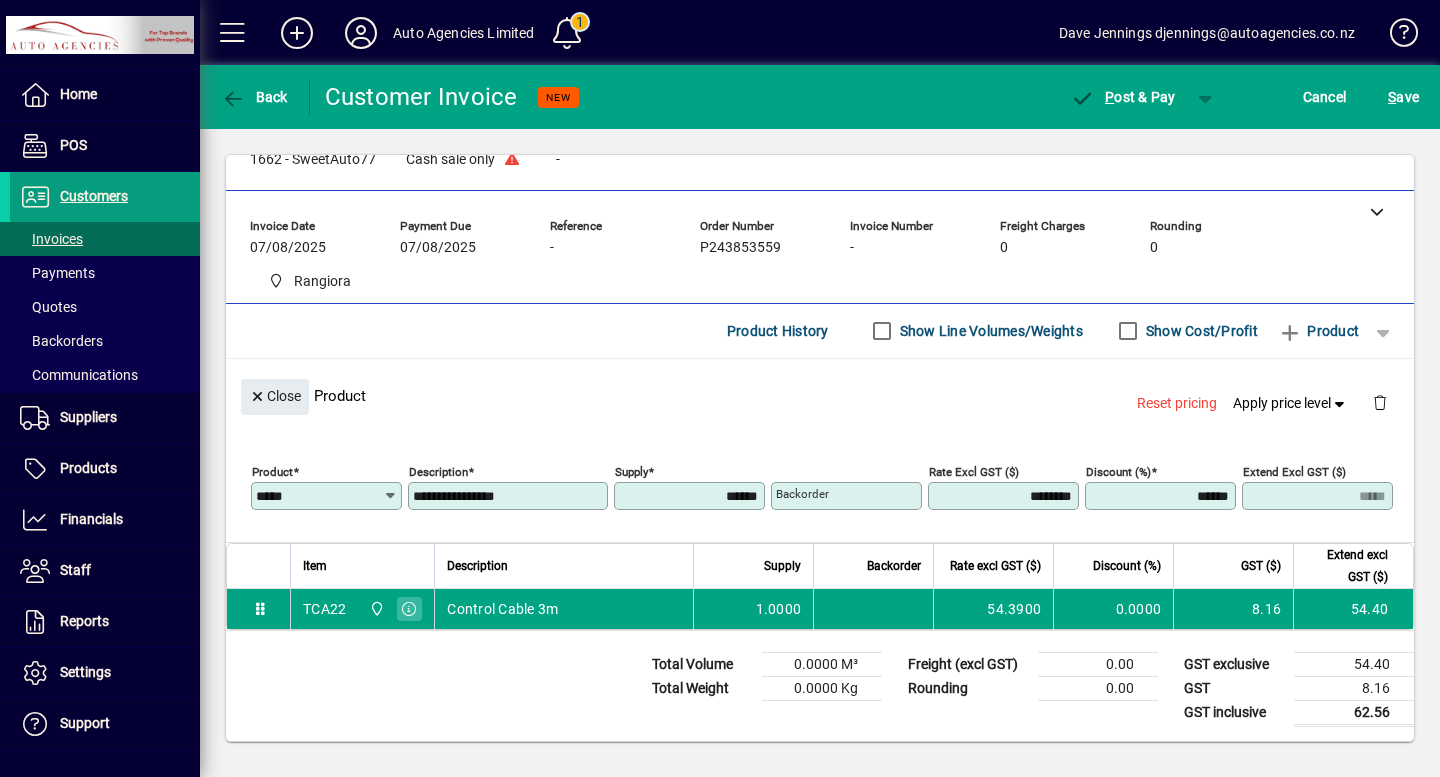 type on "*******" 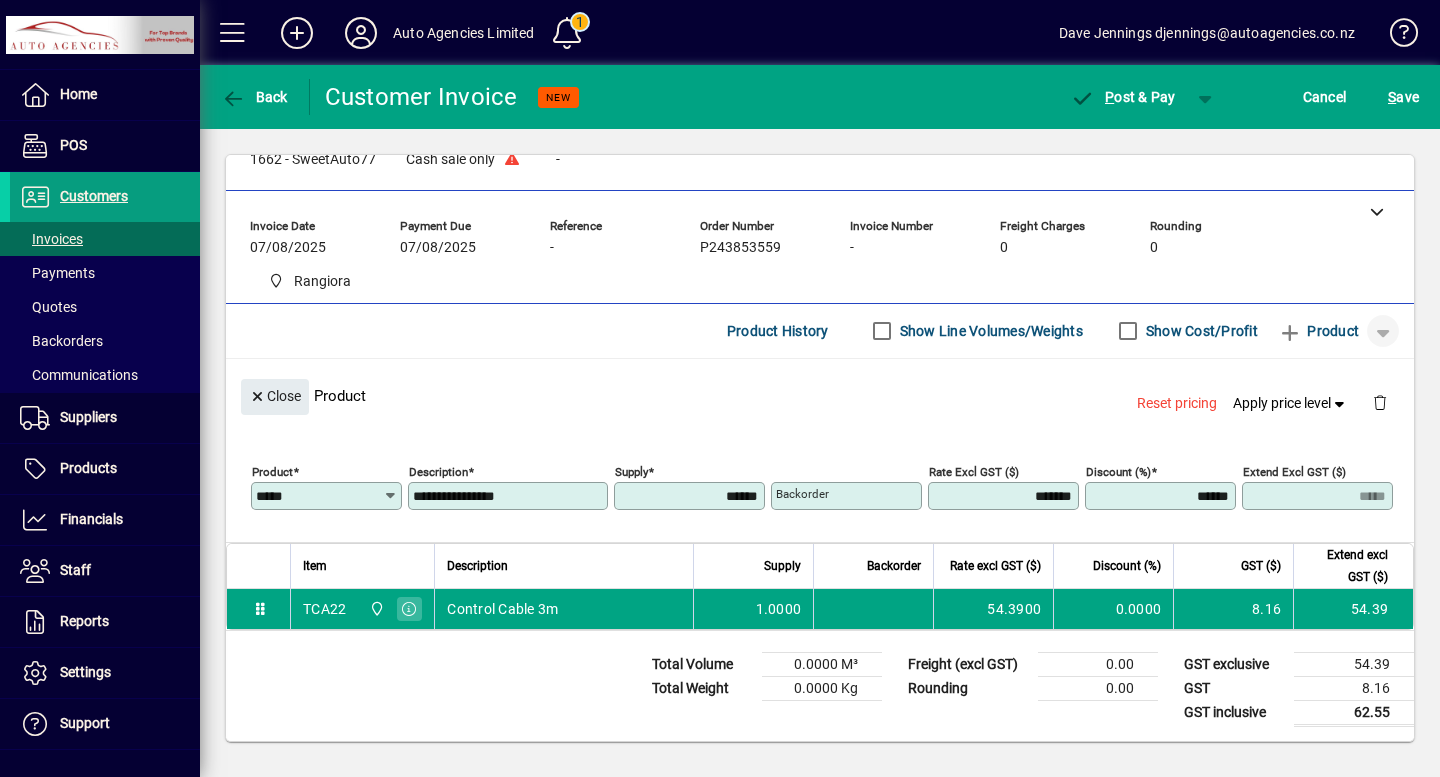 click 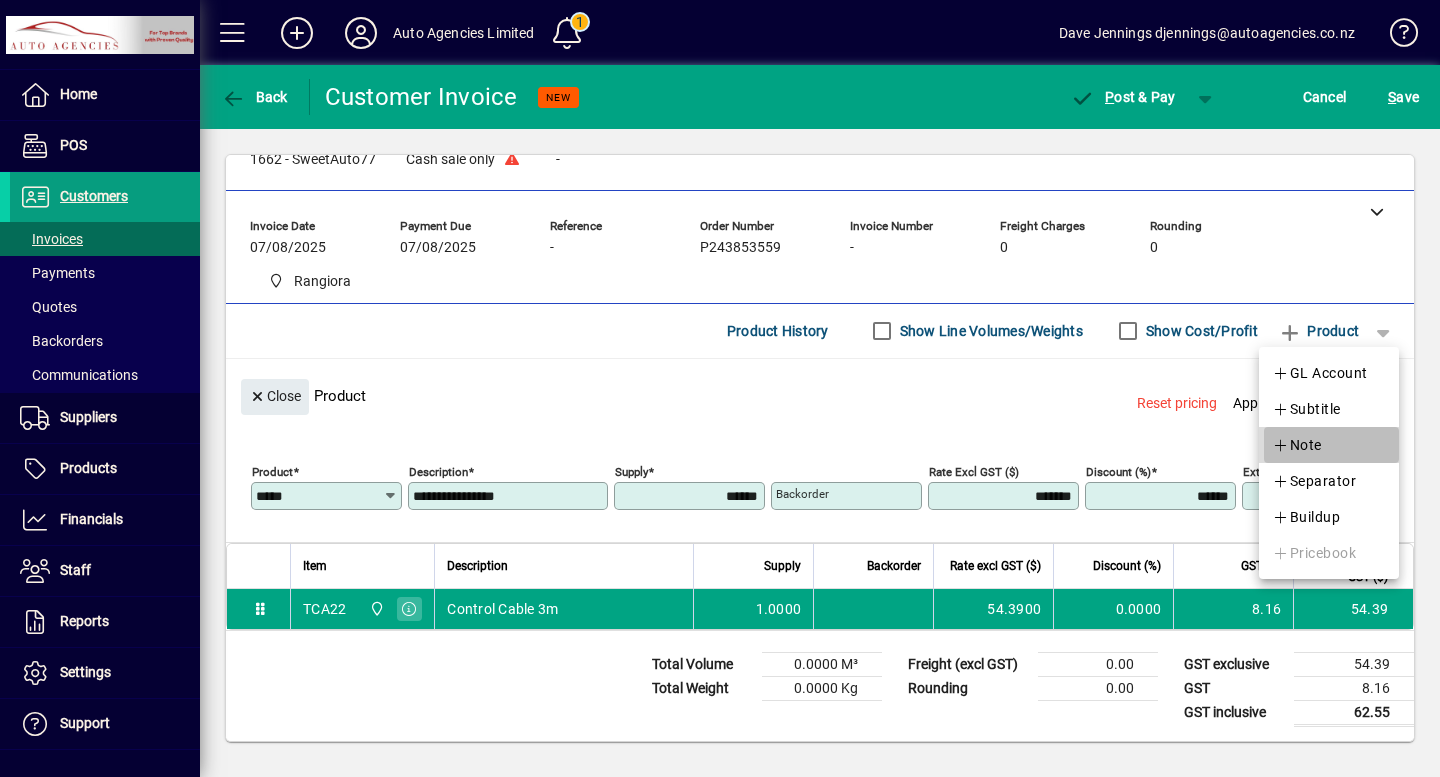 click on "Note" at bounding box center (1297, 445) 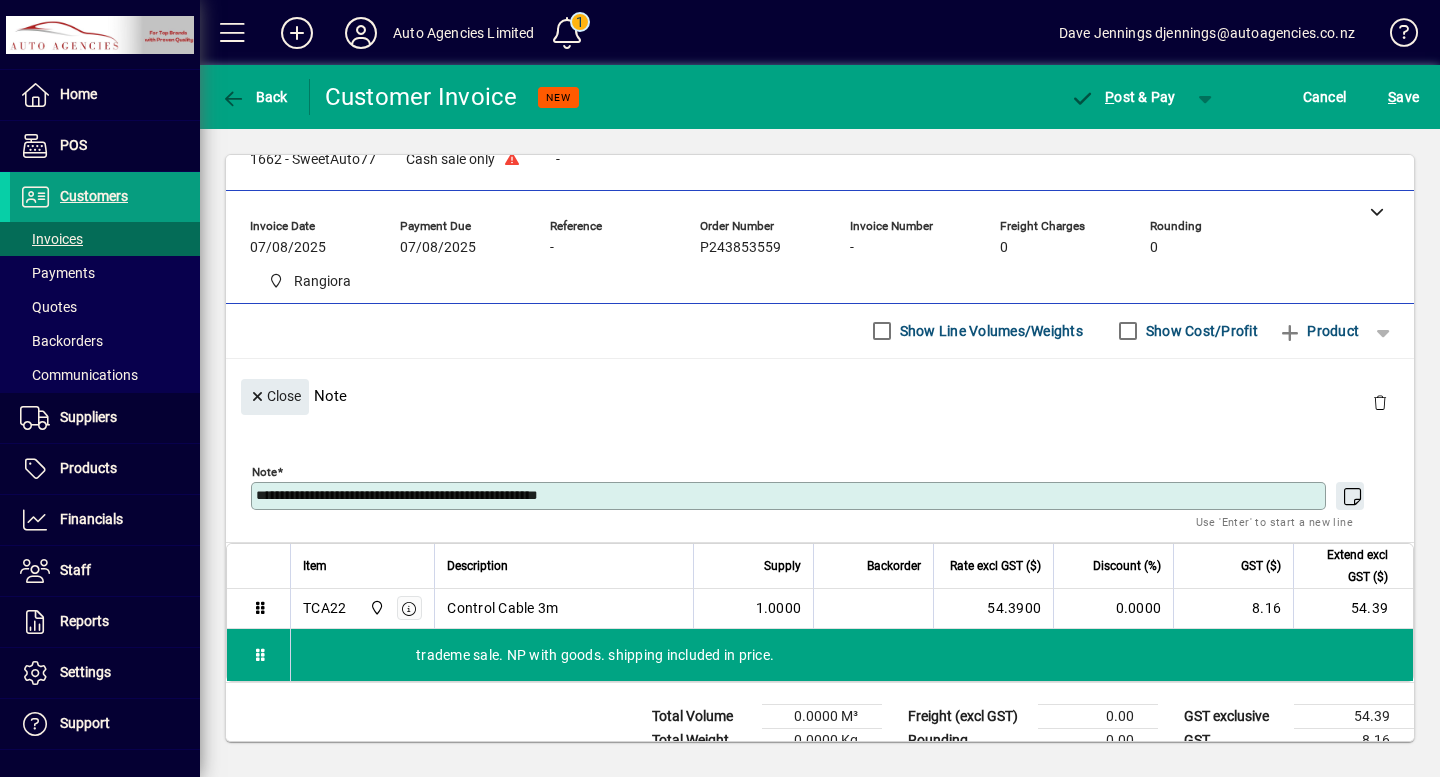 type on "**********" 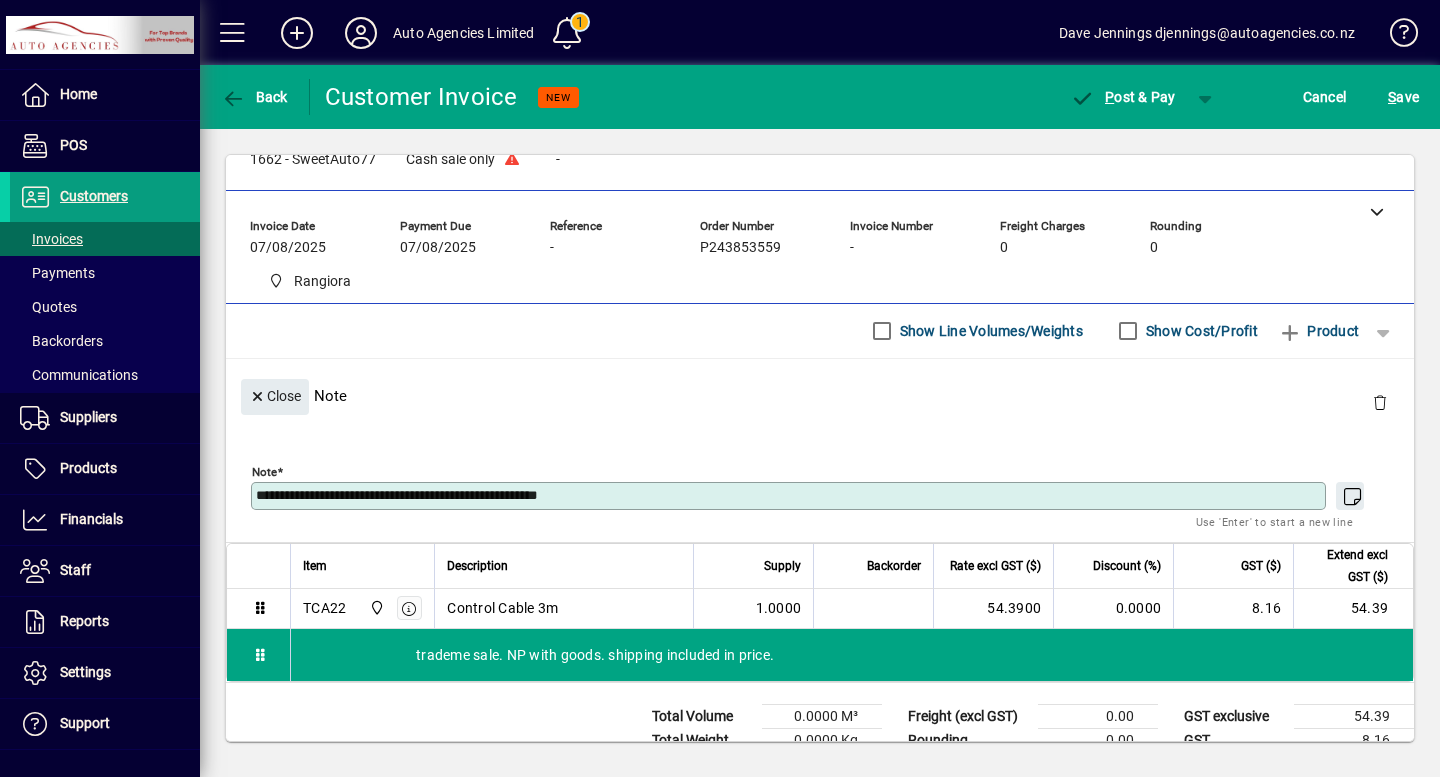 scroll, scrollTop: 0, scrollLeft: 0, axis: both 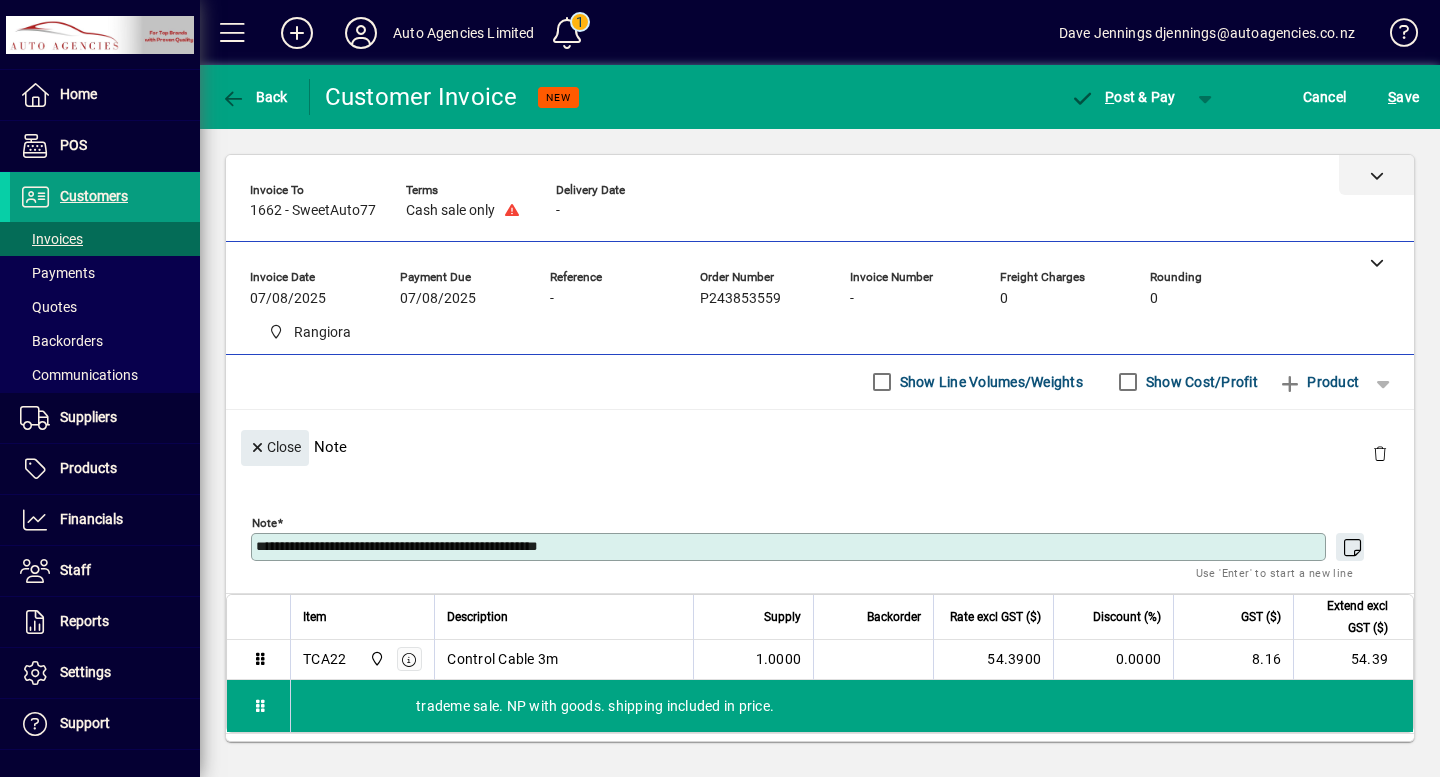 click 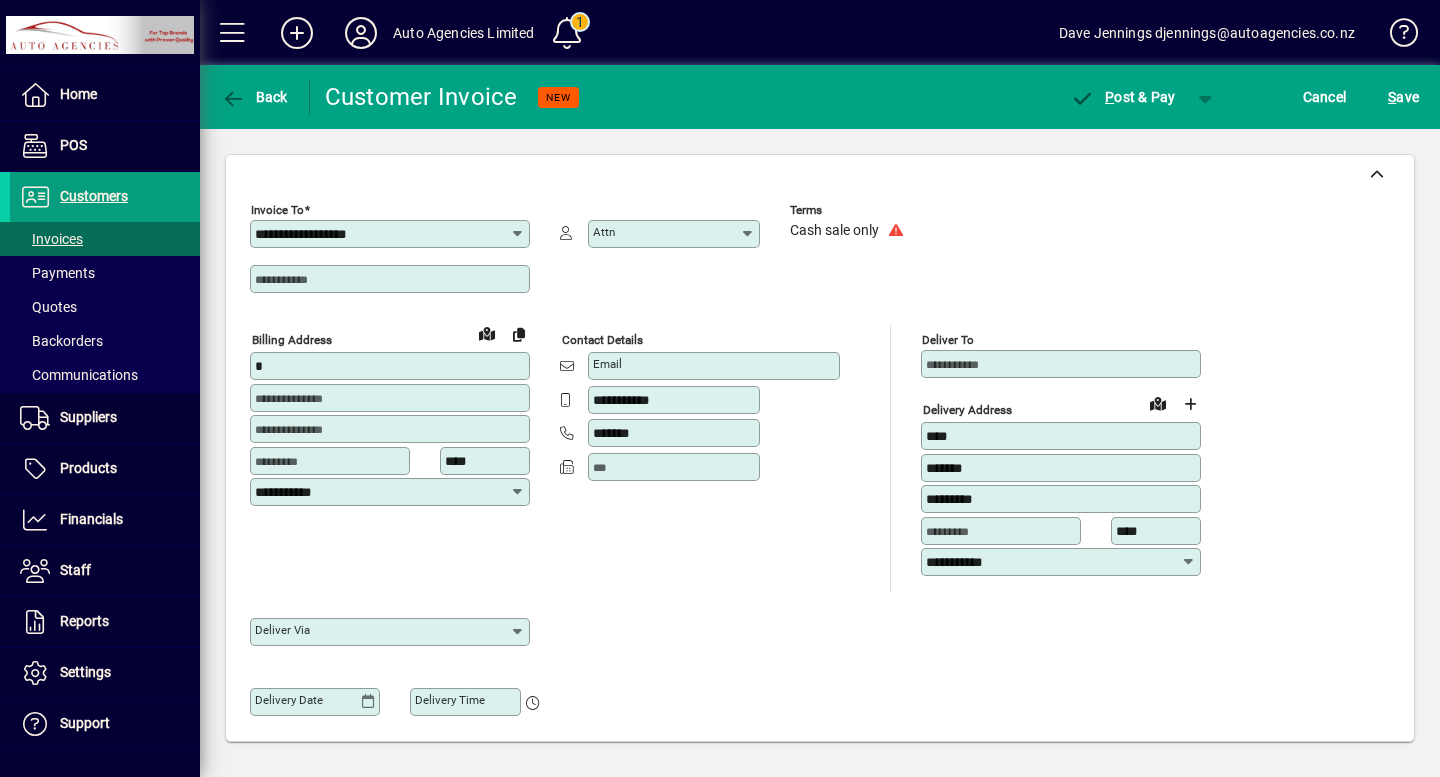 click on "****" at bounding box center [1063, 436] 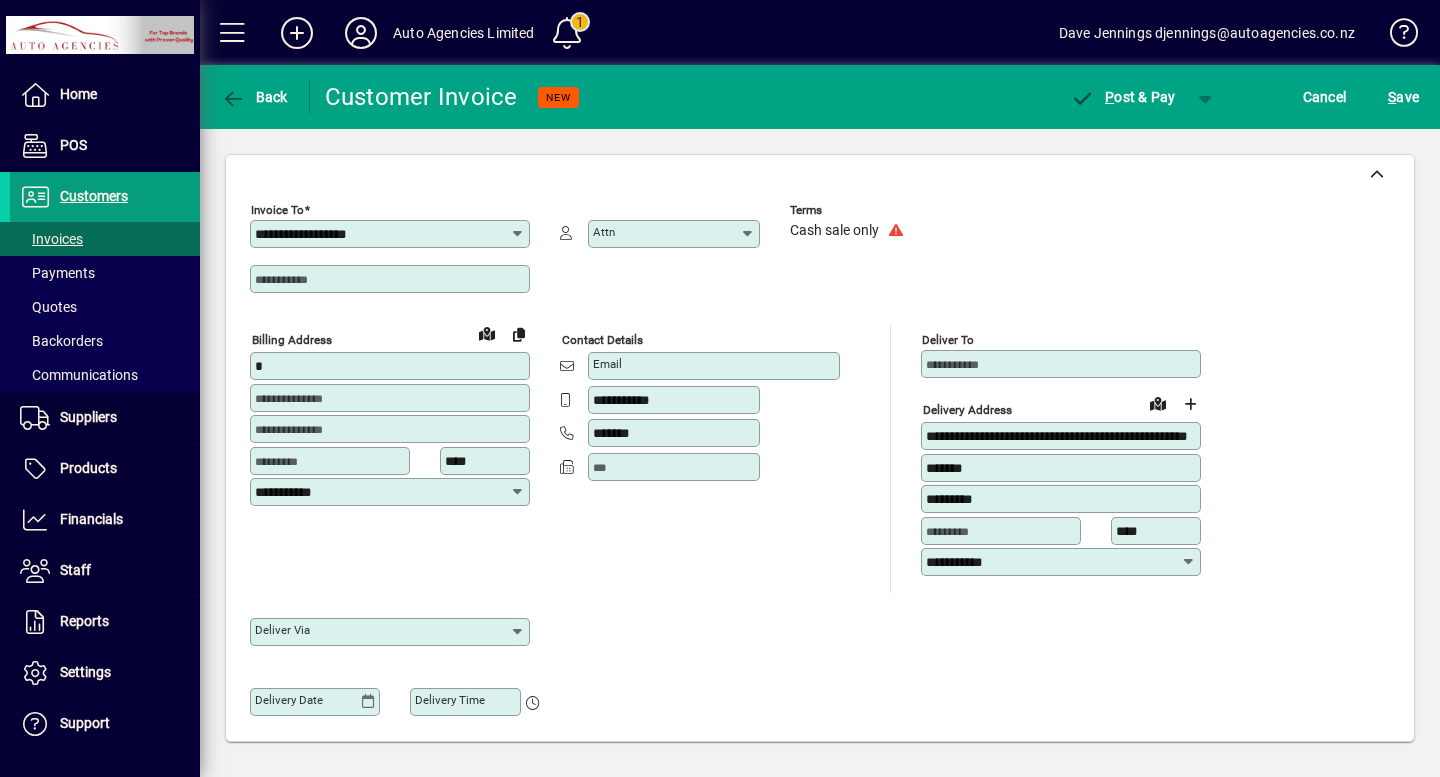 scroll, scrollTop: 0, scrollLeft: 97, axis: horizontal 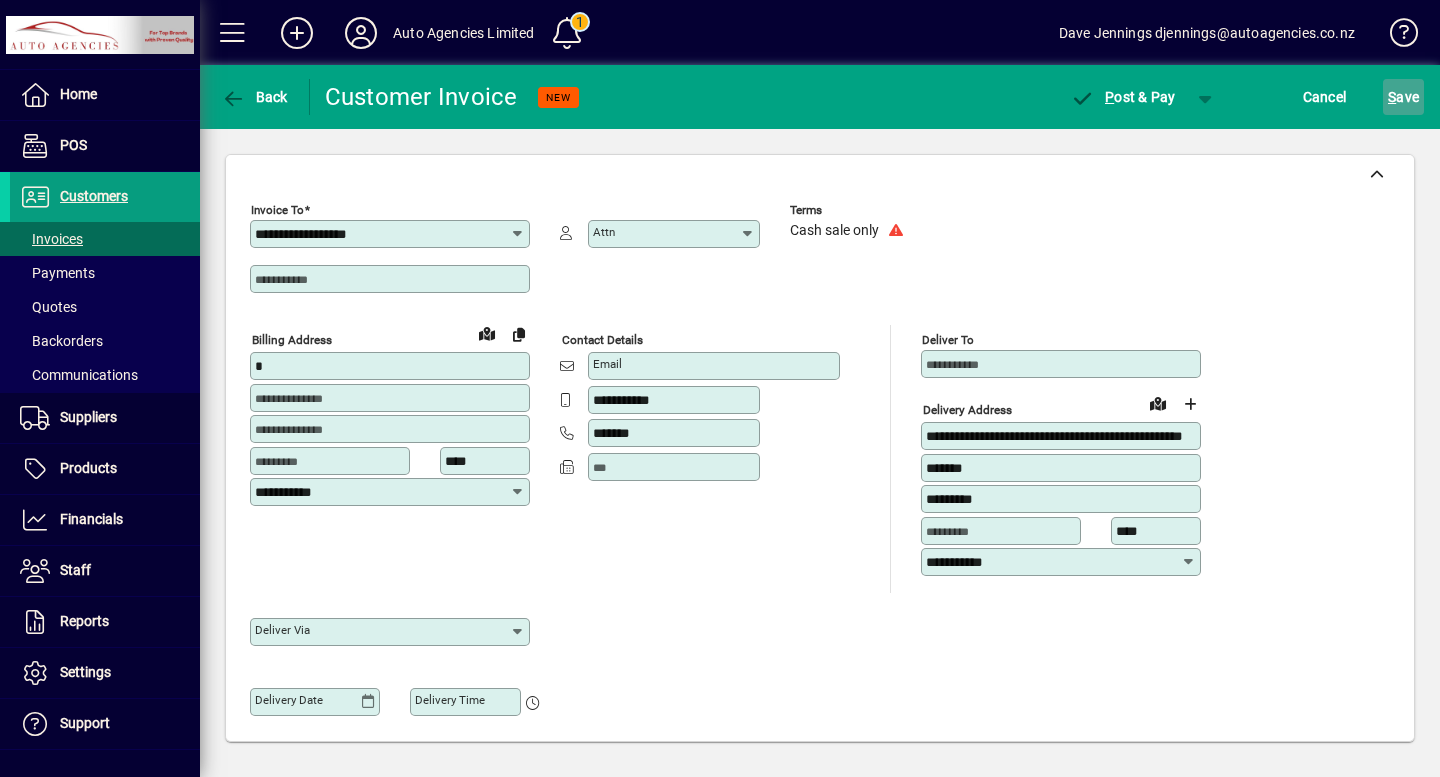 click on "S ave" 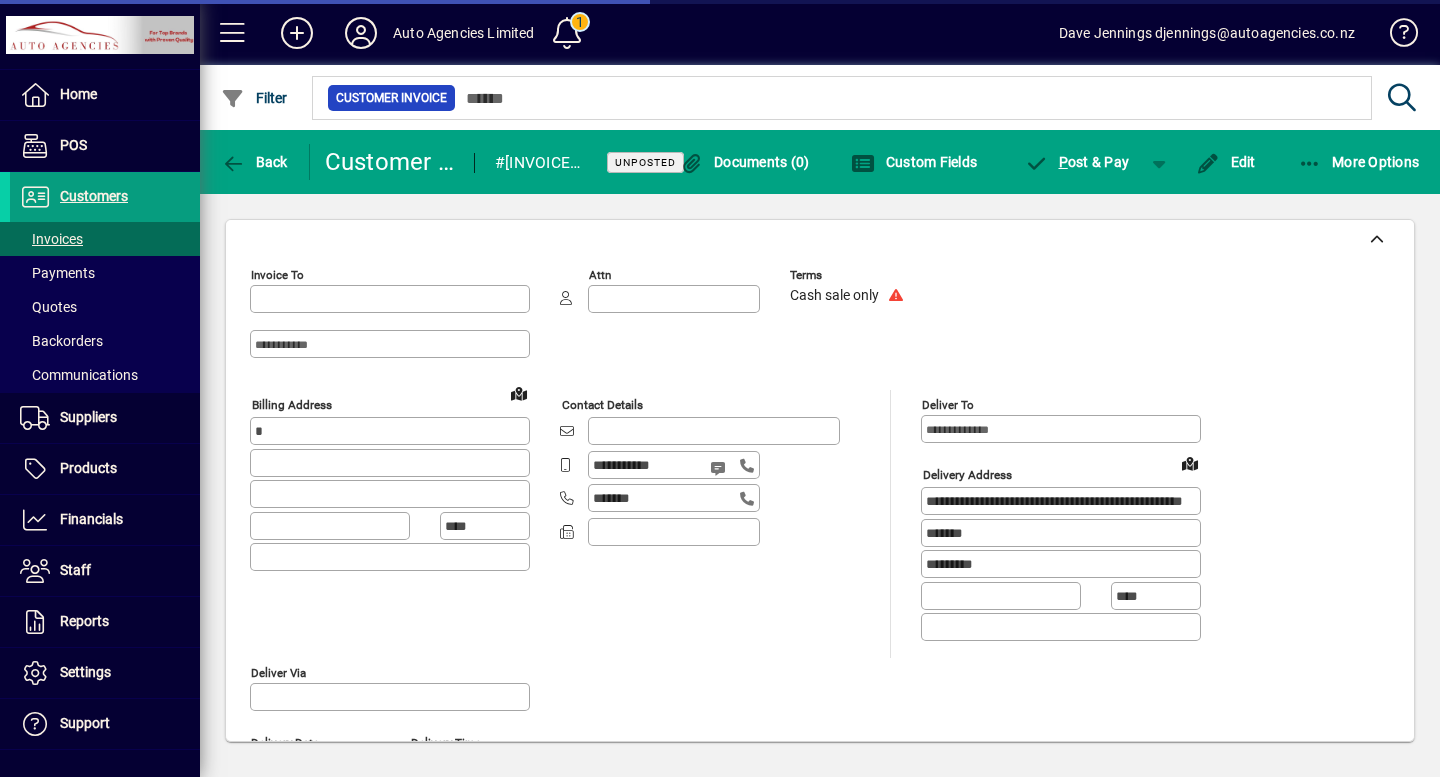 type on "**********" 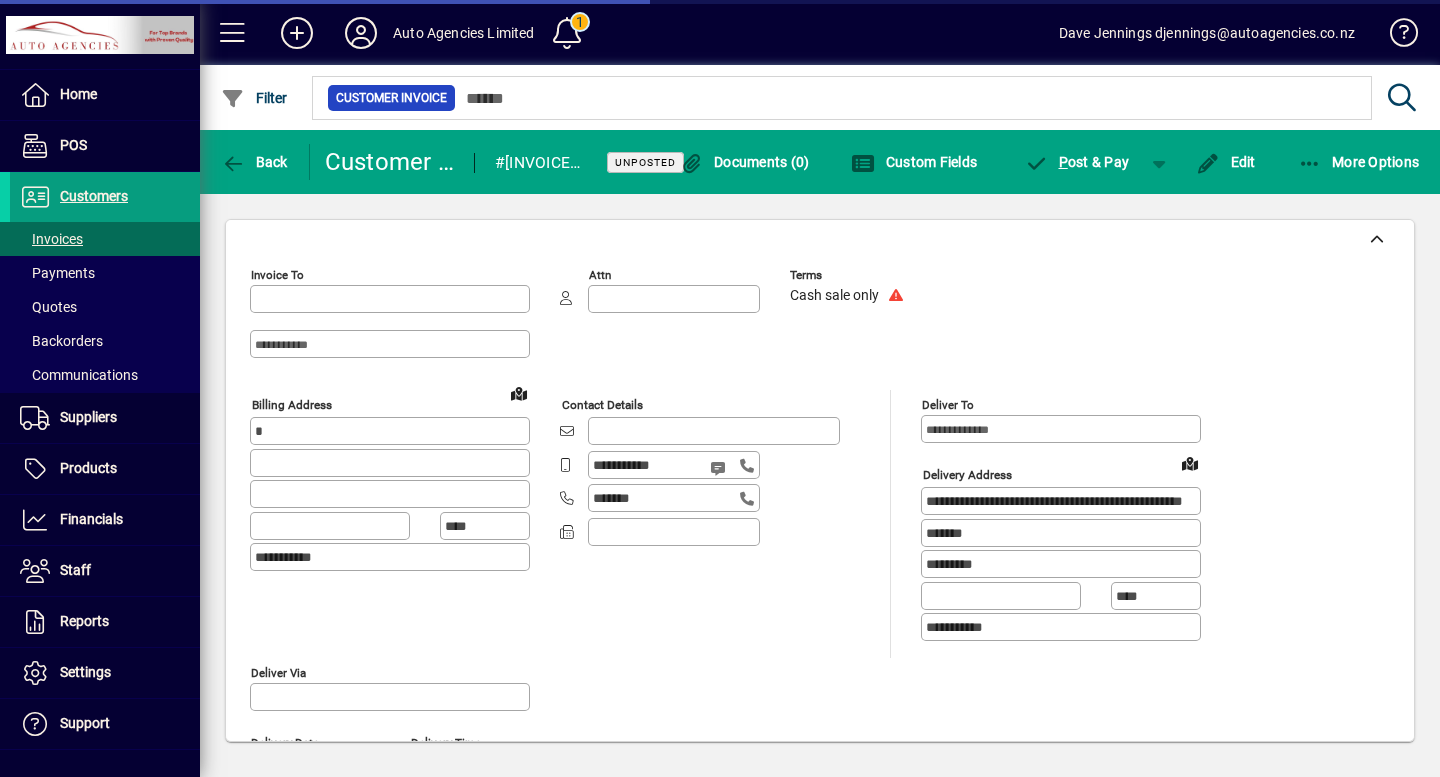 type on "**********" 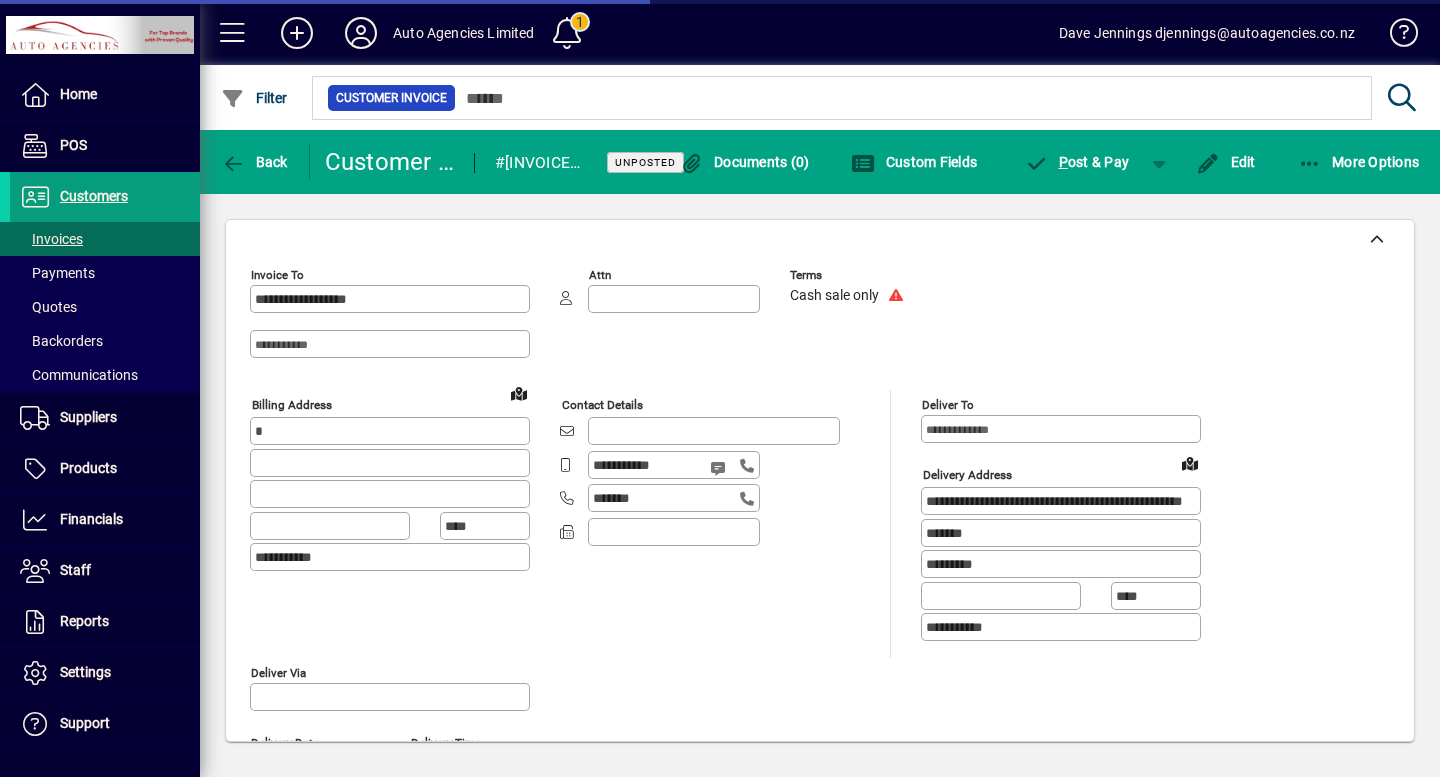 type on "********" 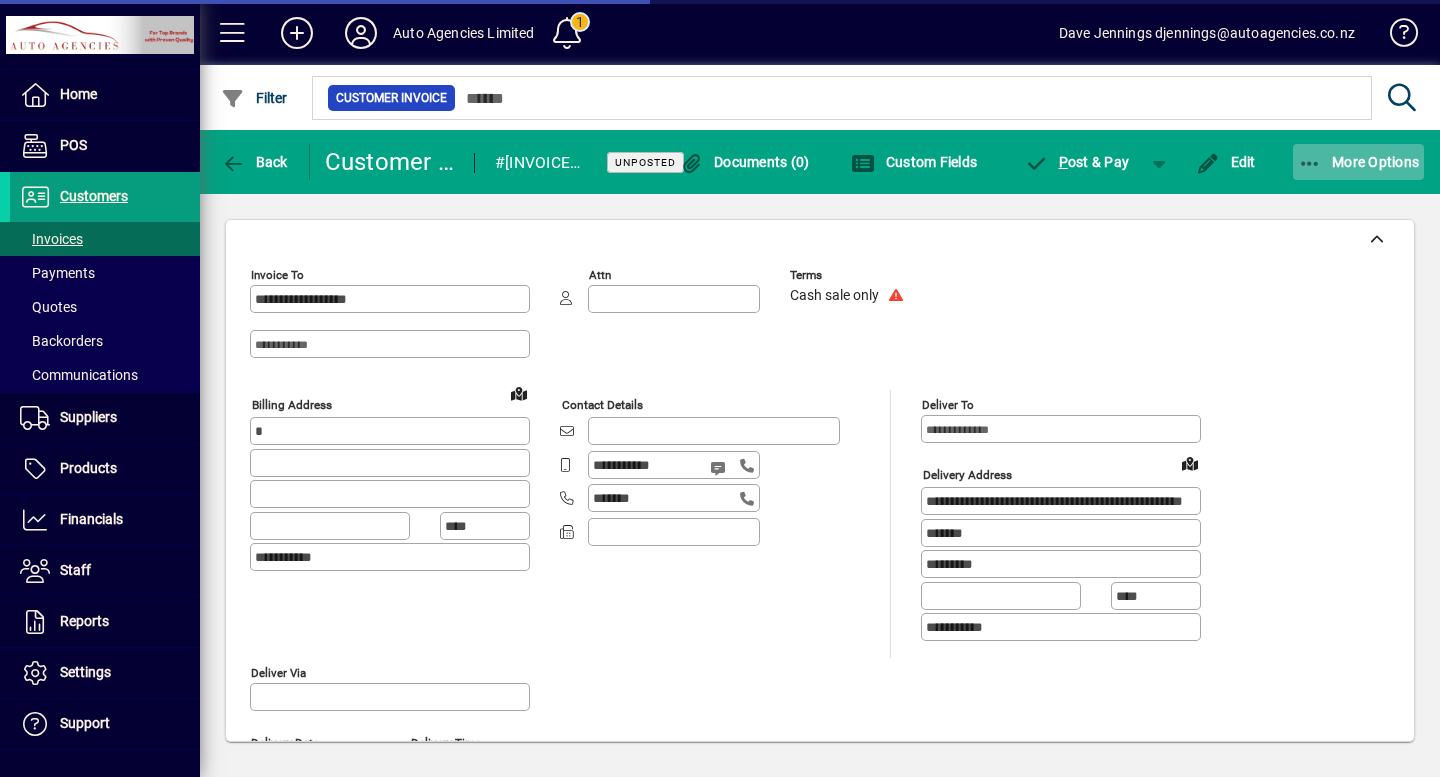 click on "More Options" 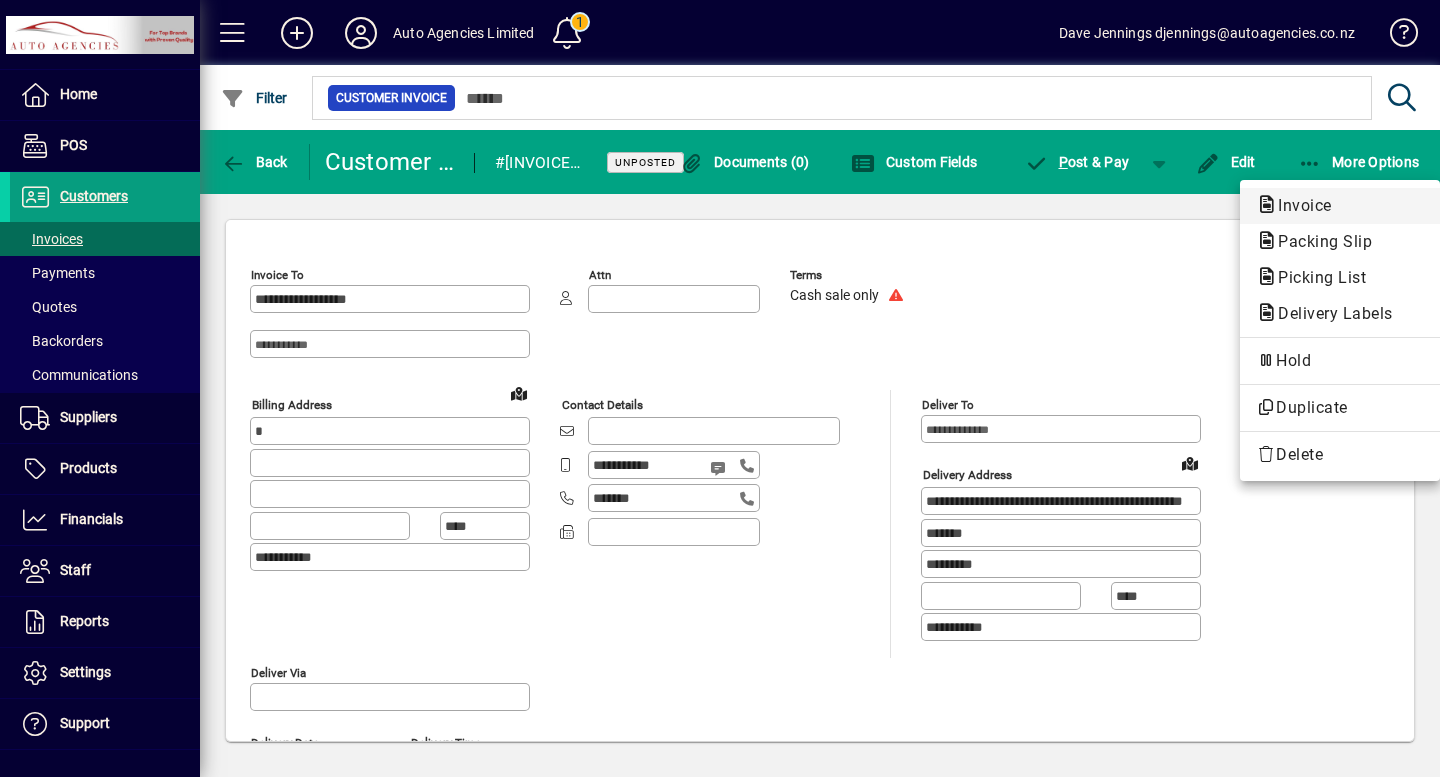 click on "Invoice" at bounding box center [1319, 241] 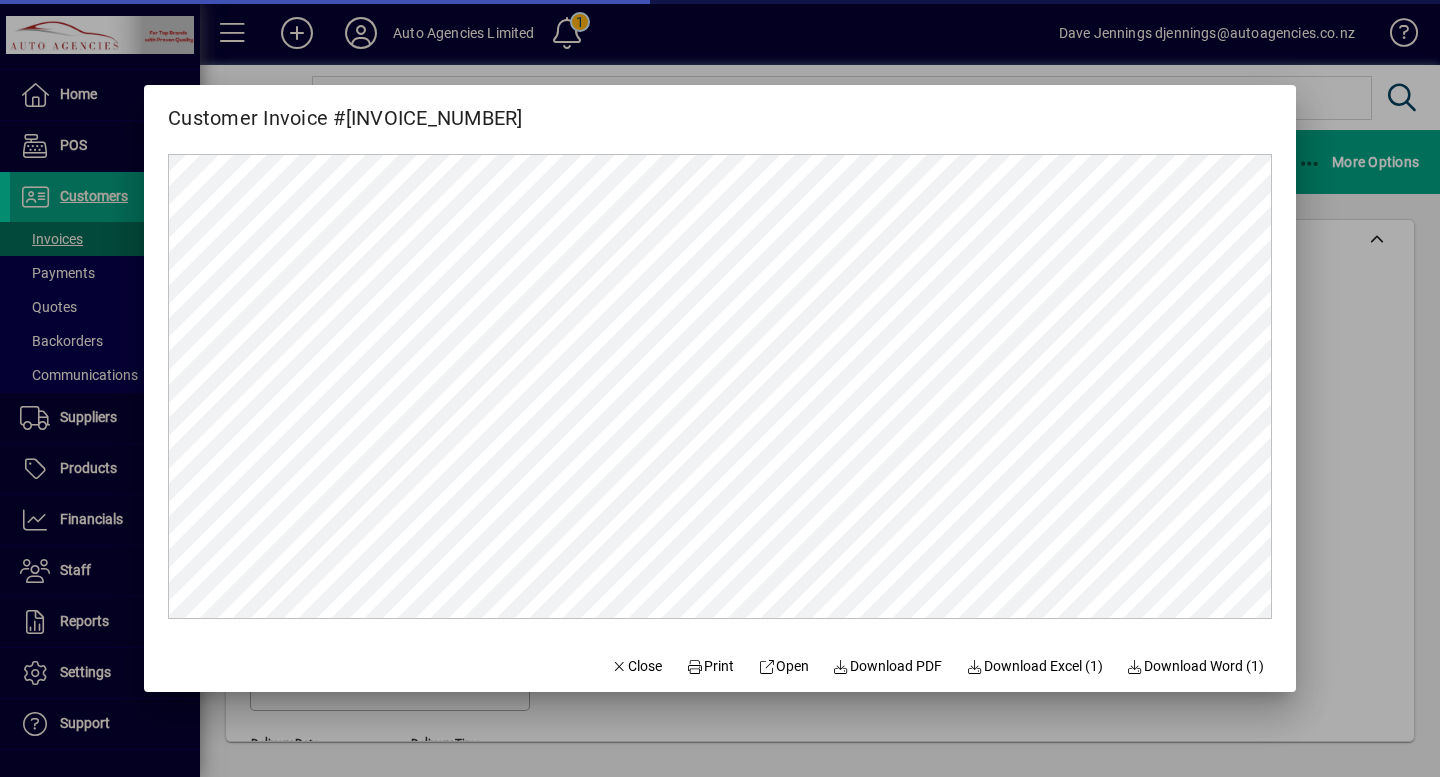 scroll, scrollTop: 0, scrollLeft: 0, axis: both 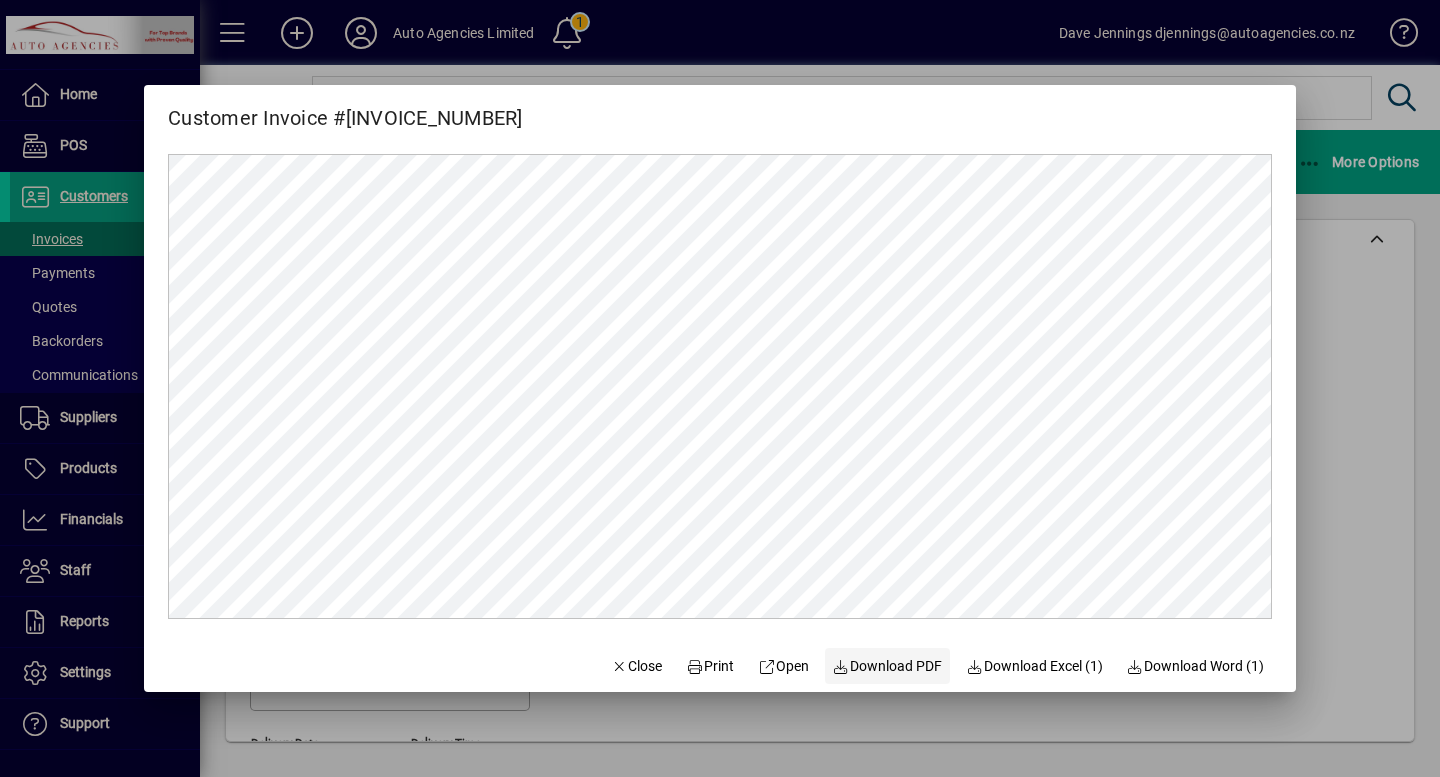 click on "Download PDF" 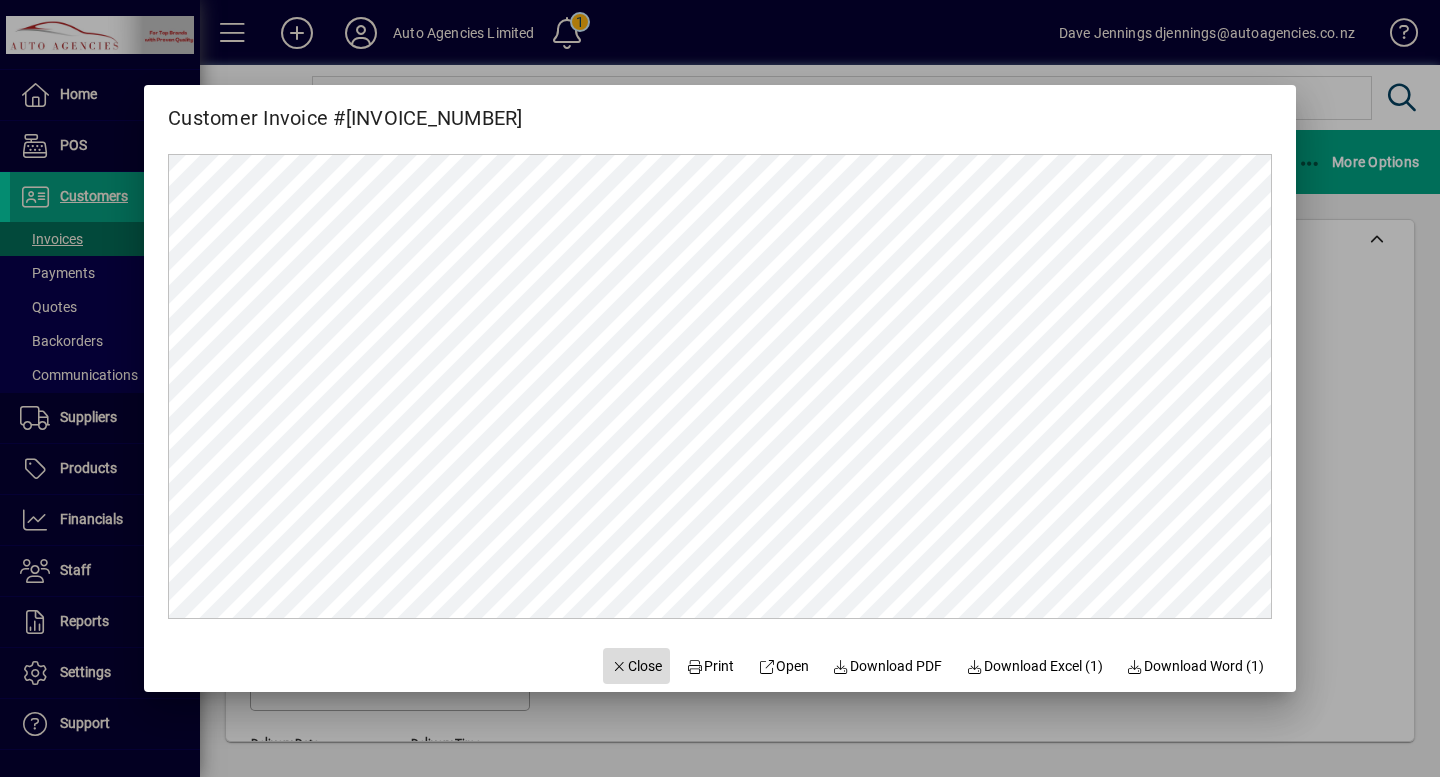 click on "Close" 